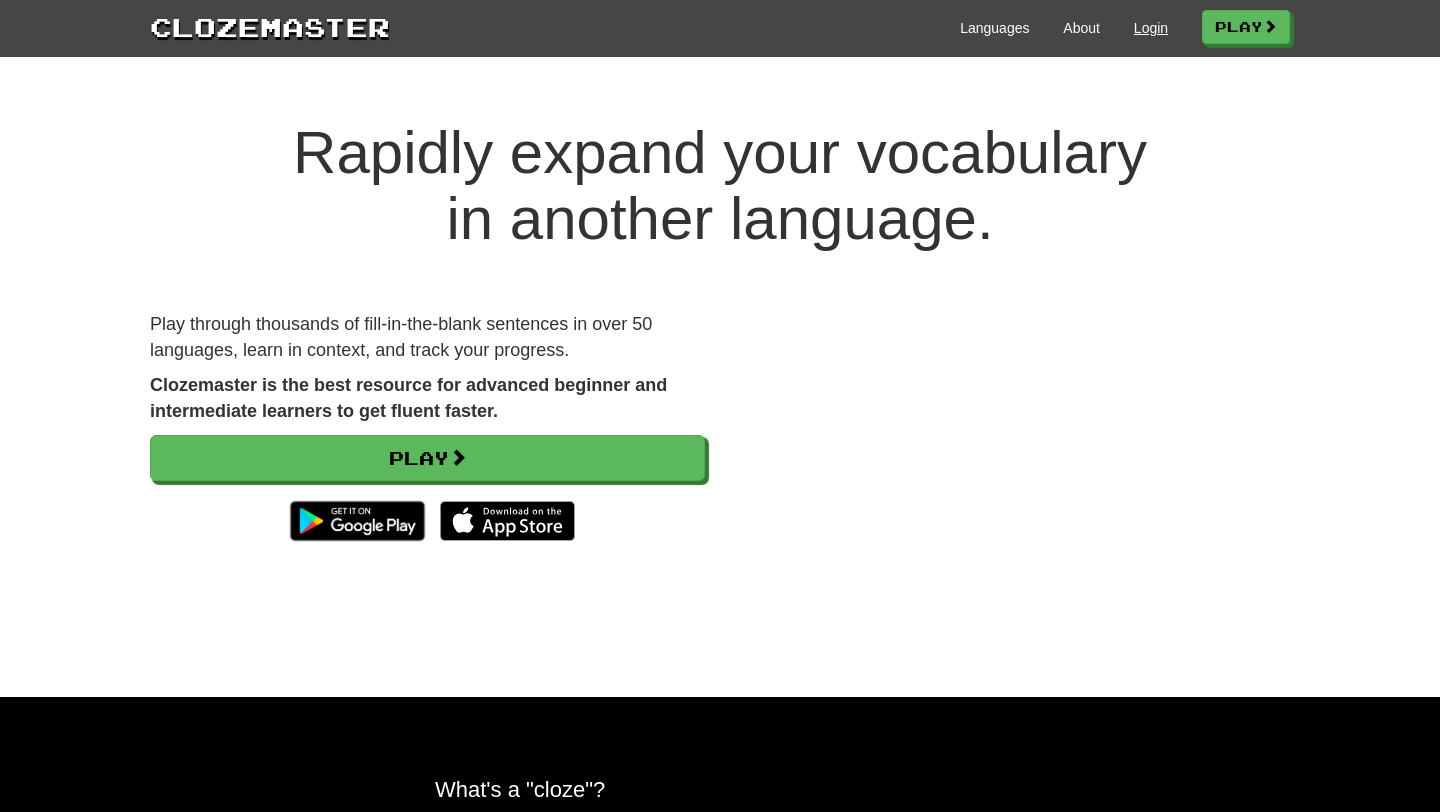 scroll, scrollTop: 0, scrollLeft: 0, axis: both 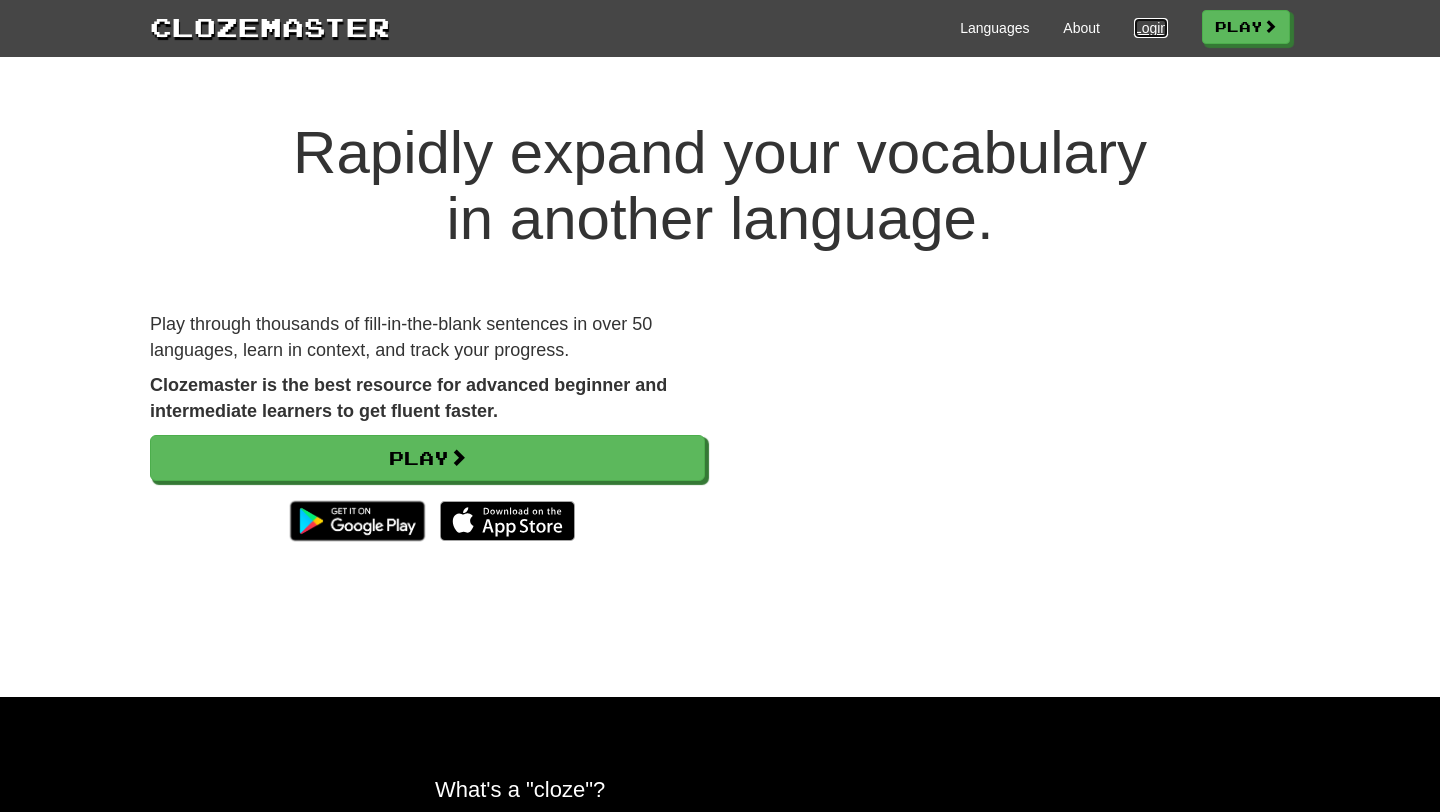 click on "Login" at bounding box center (1151, 28) 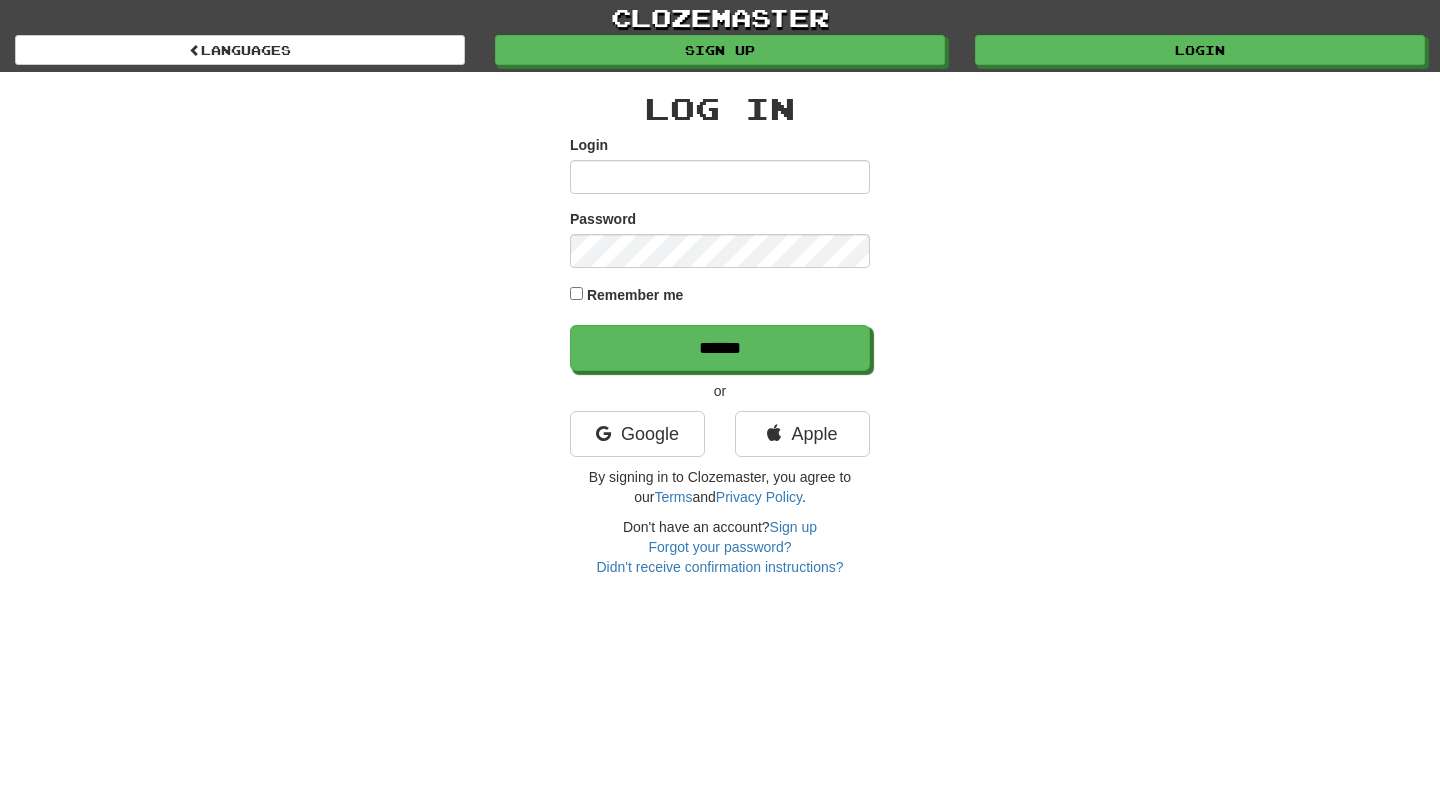 scroll, scrollTop: 0, scrollLeft: 0, axis: both 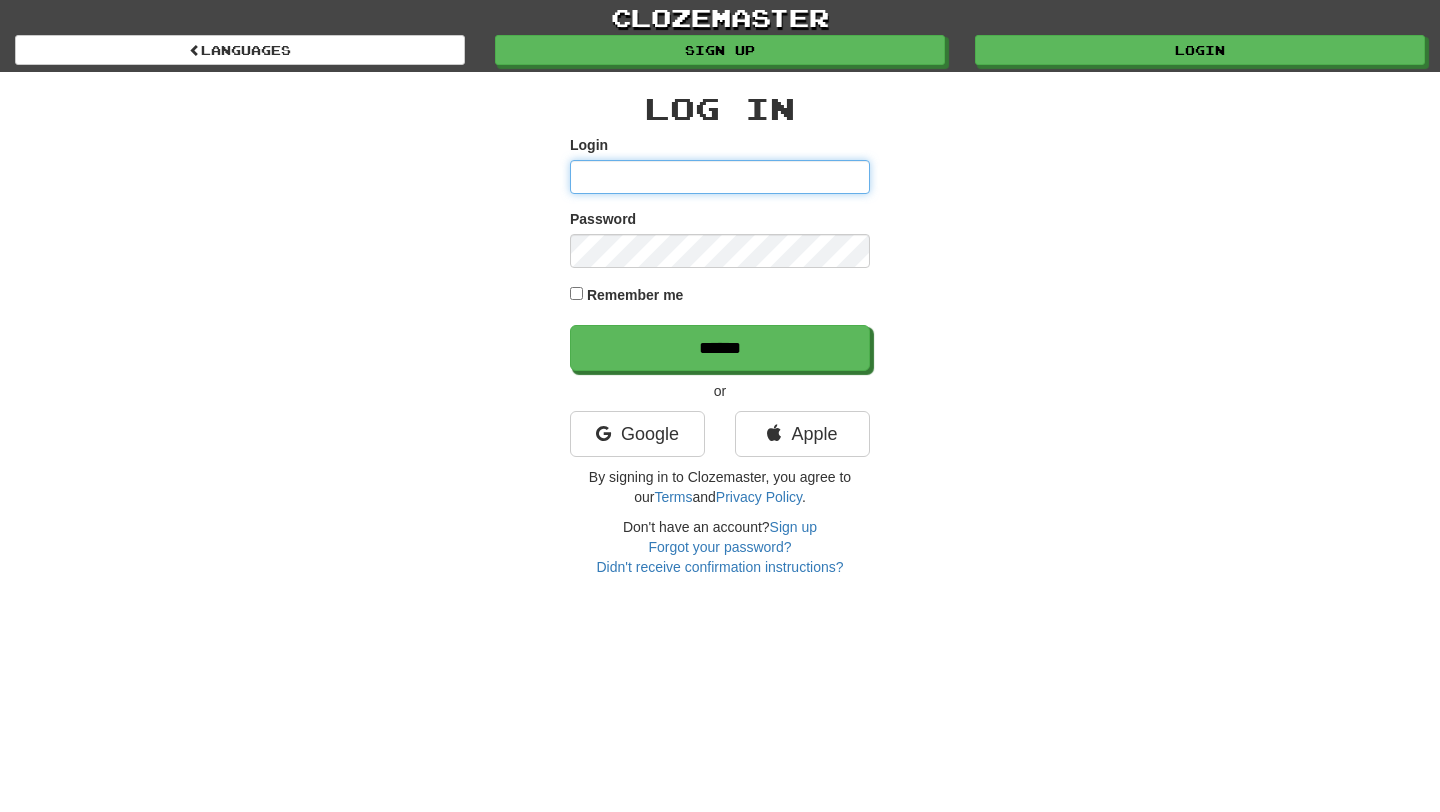 type on "**********" 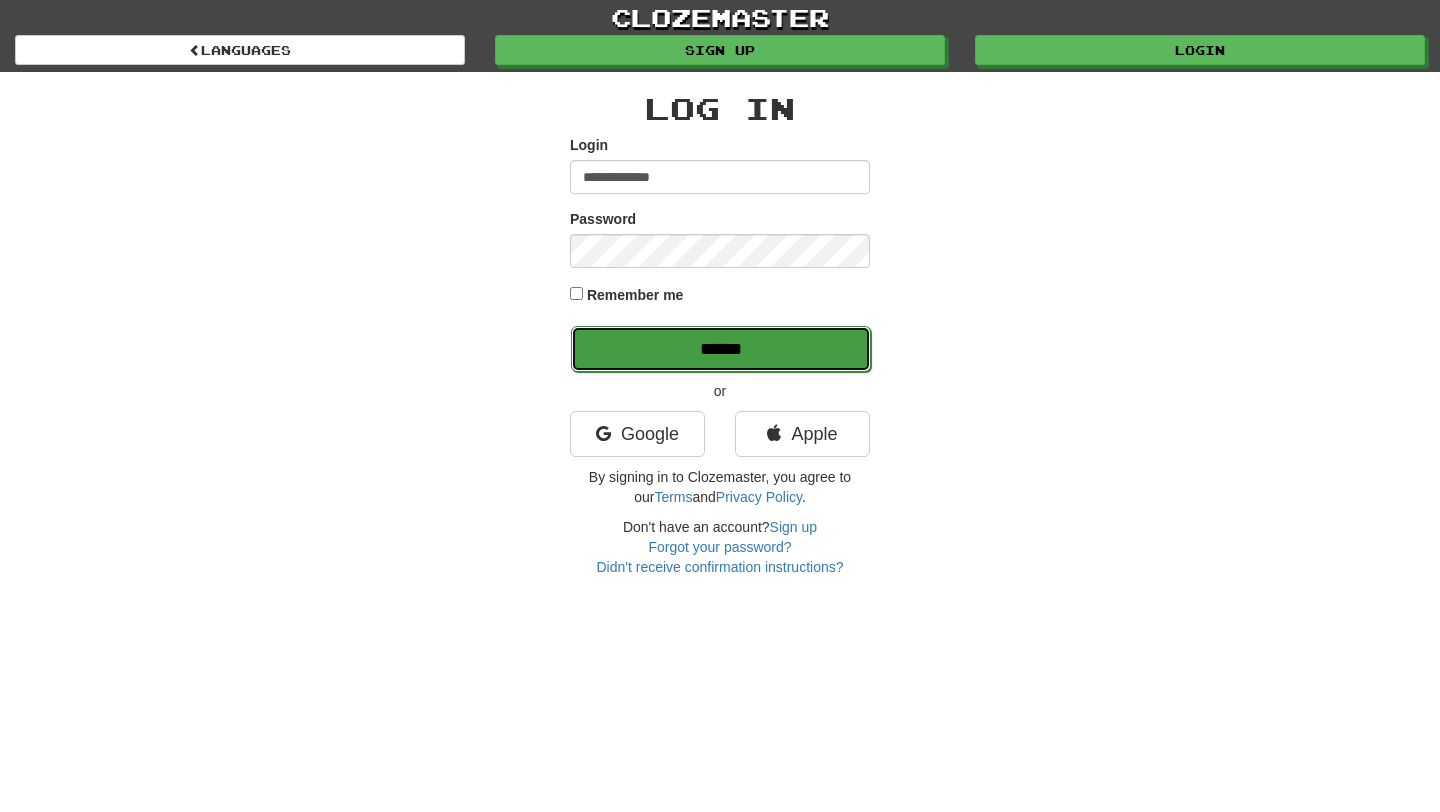 click on "******" at bounding box center [721, 349] 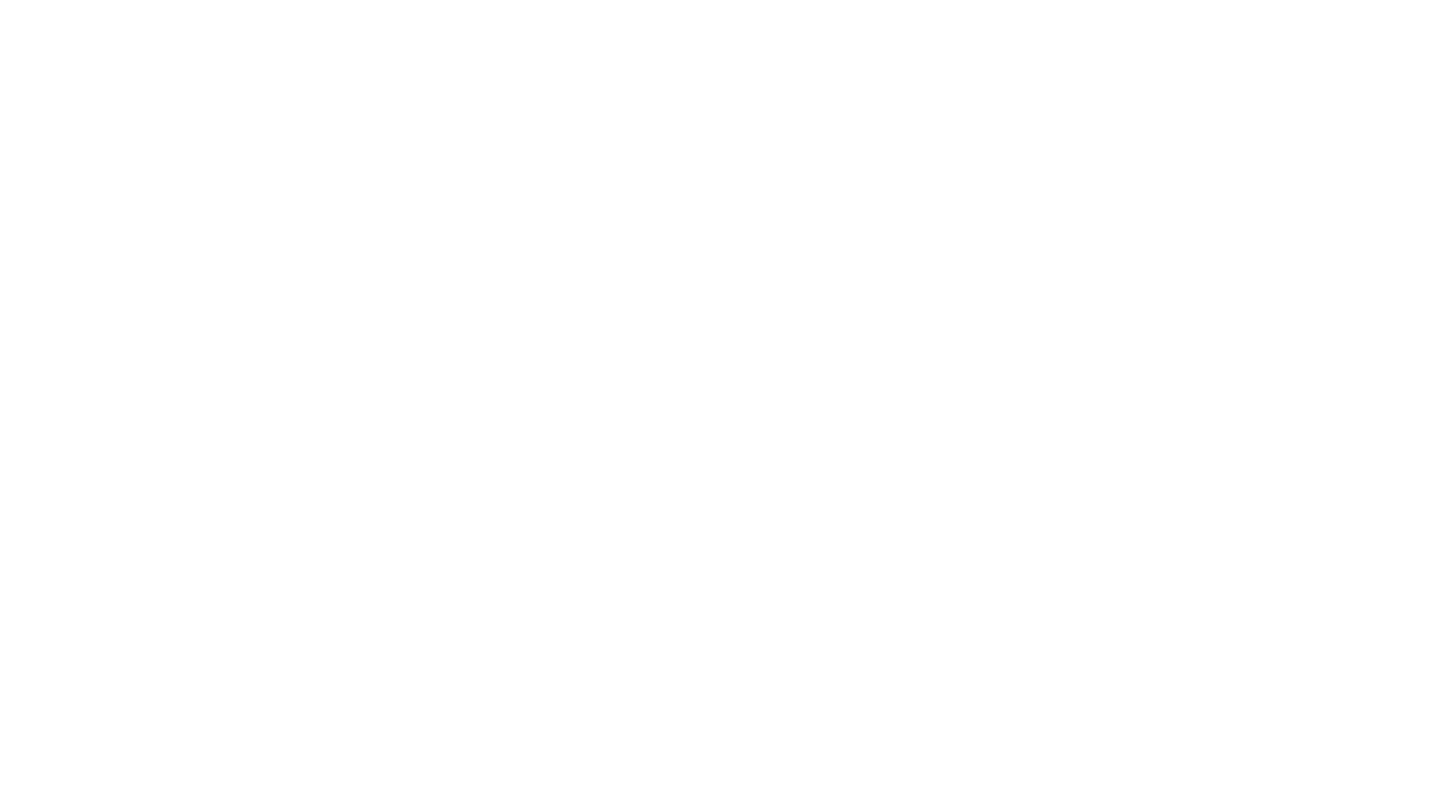 scroll, scrollTop: 0, scrollLeft: 0, axis: both 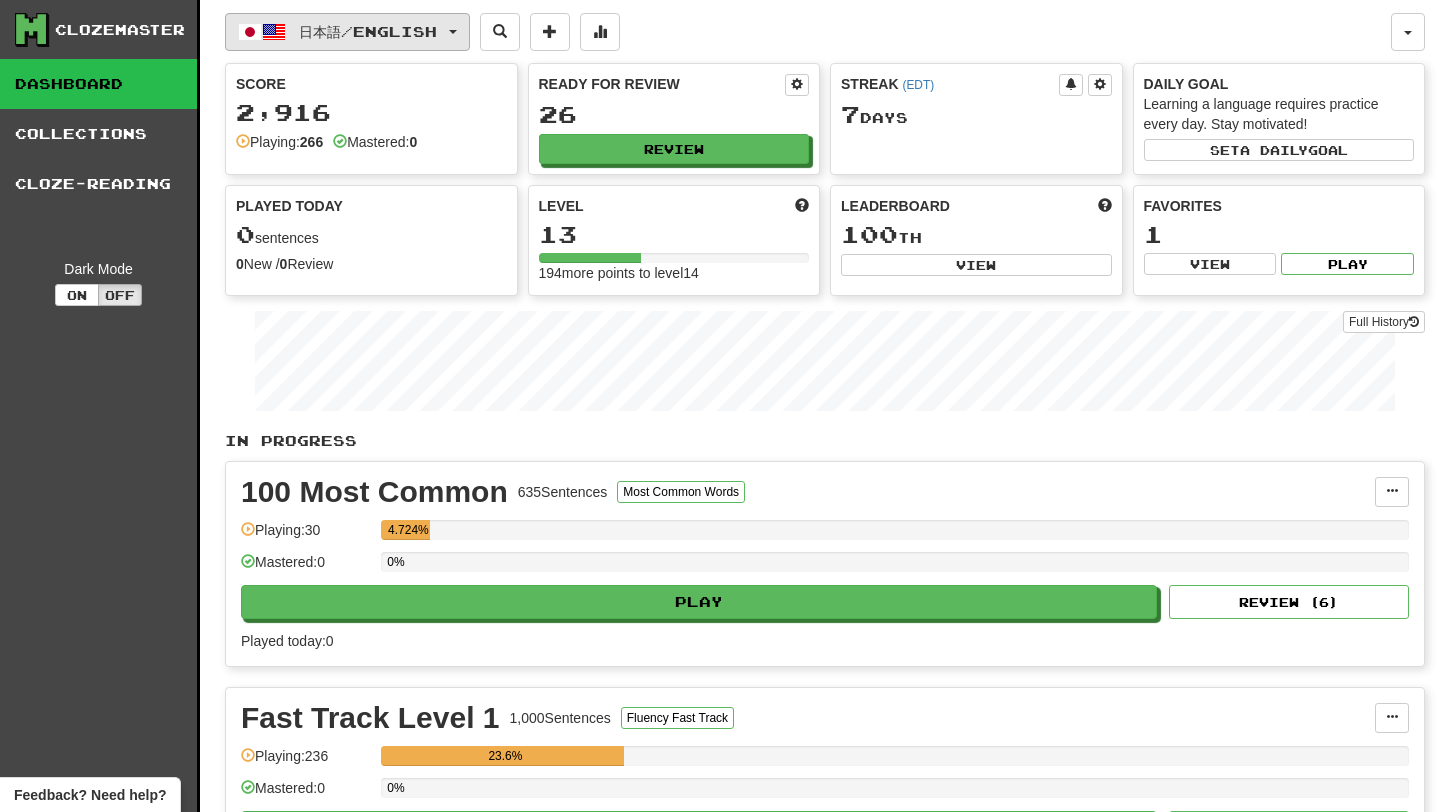click on "日本語  /  English" at bounding box center (347, 32) 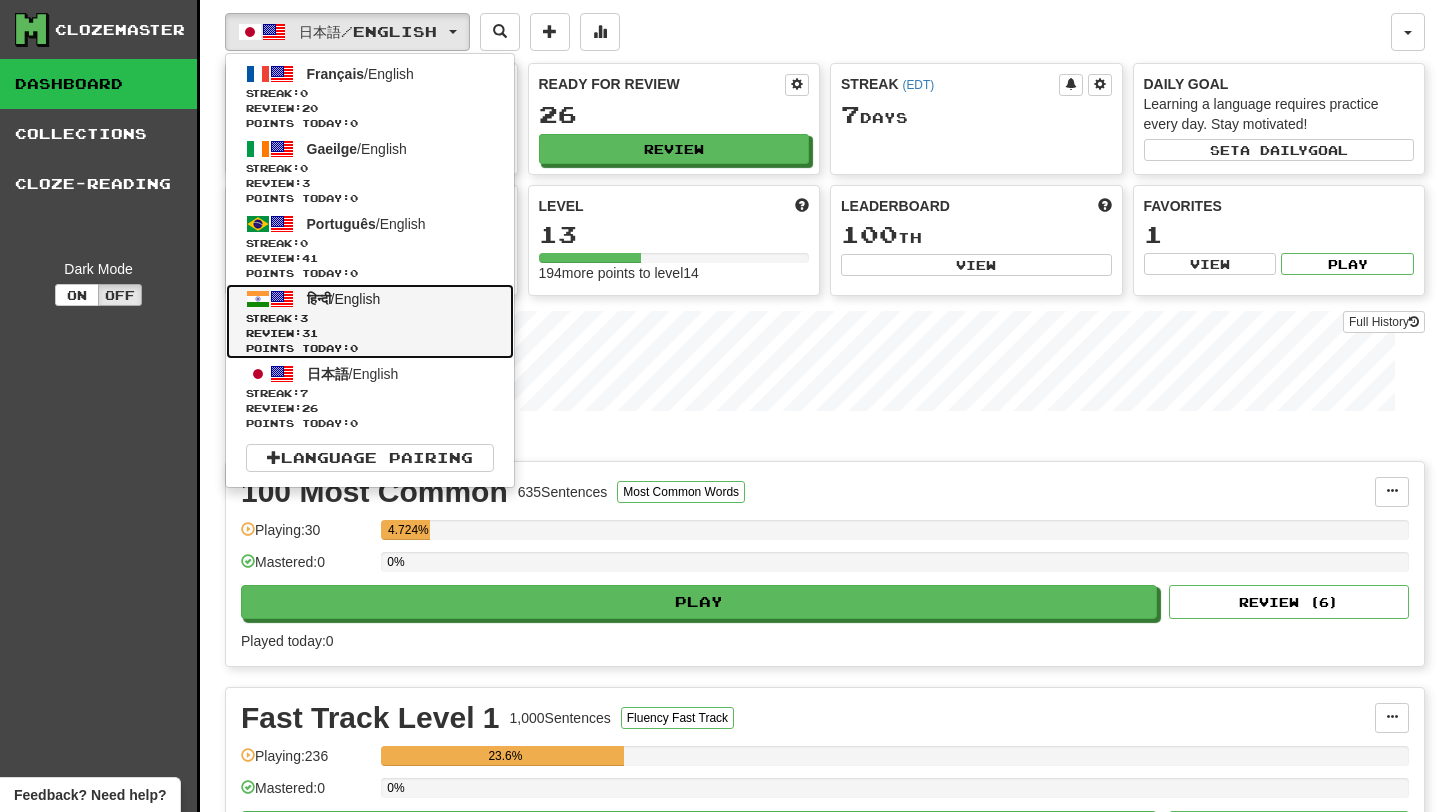 click on "Streak:  3" at bounding box center [370, 318] 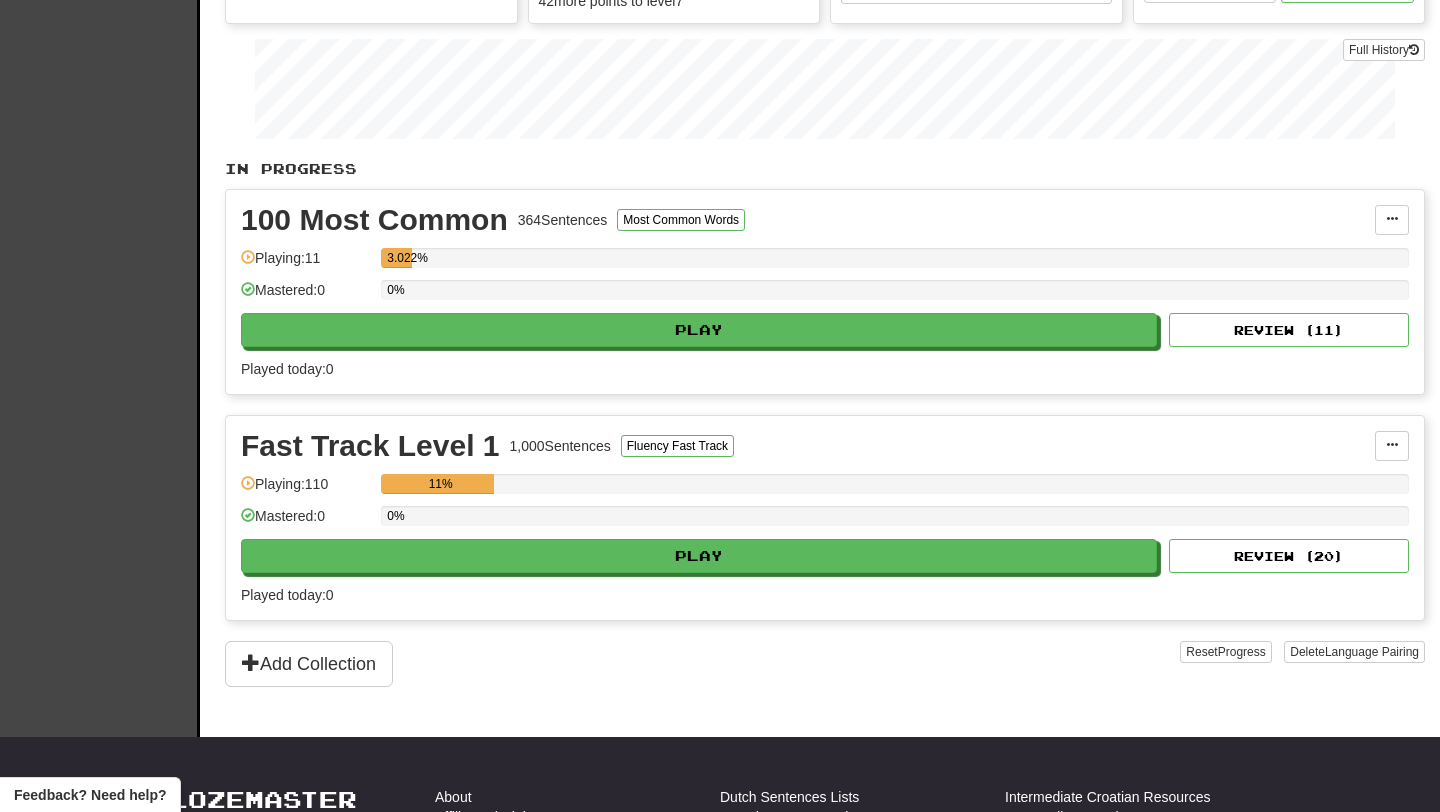 scroll, scrollTop: 277, scrollLeft: 0, axis: vertical 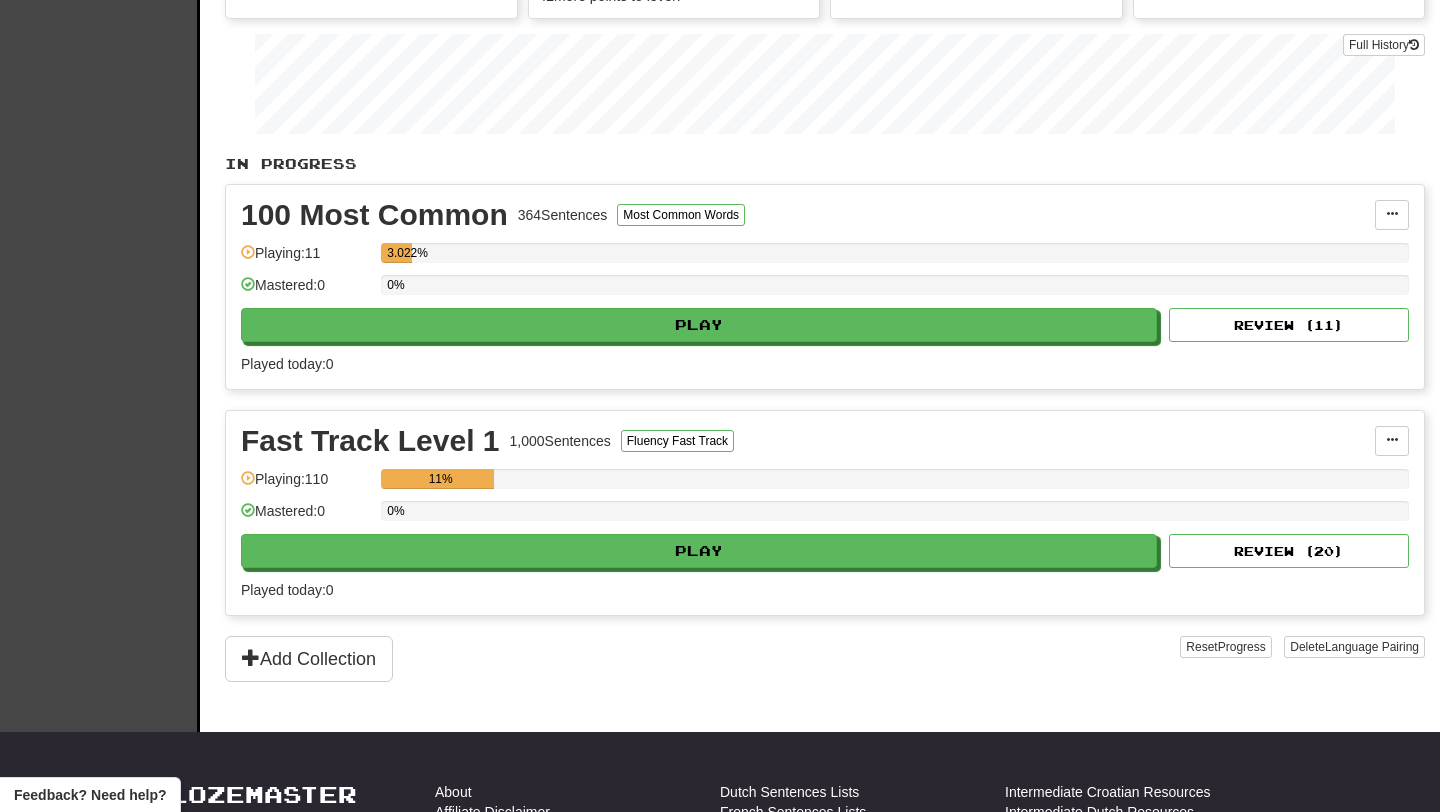 click on "Fast Track Level 1 1,000  Sentences Fluency Fast Track Manage Sentences Unpin from Dashboard  Playing:  110 11%  Mastered:  0 0% Play Review ( 20 ) Played today:  0" at bounding box center [825, 513] 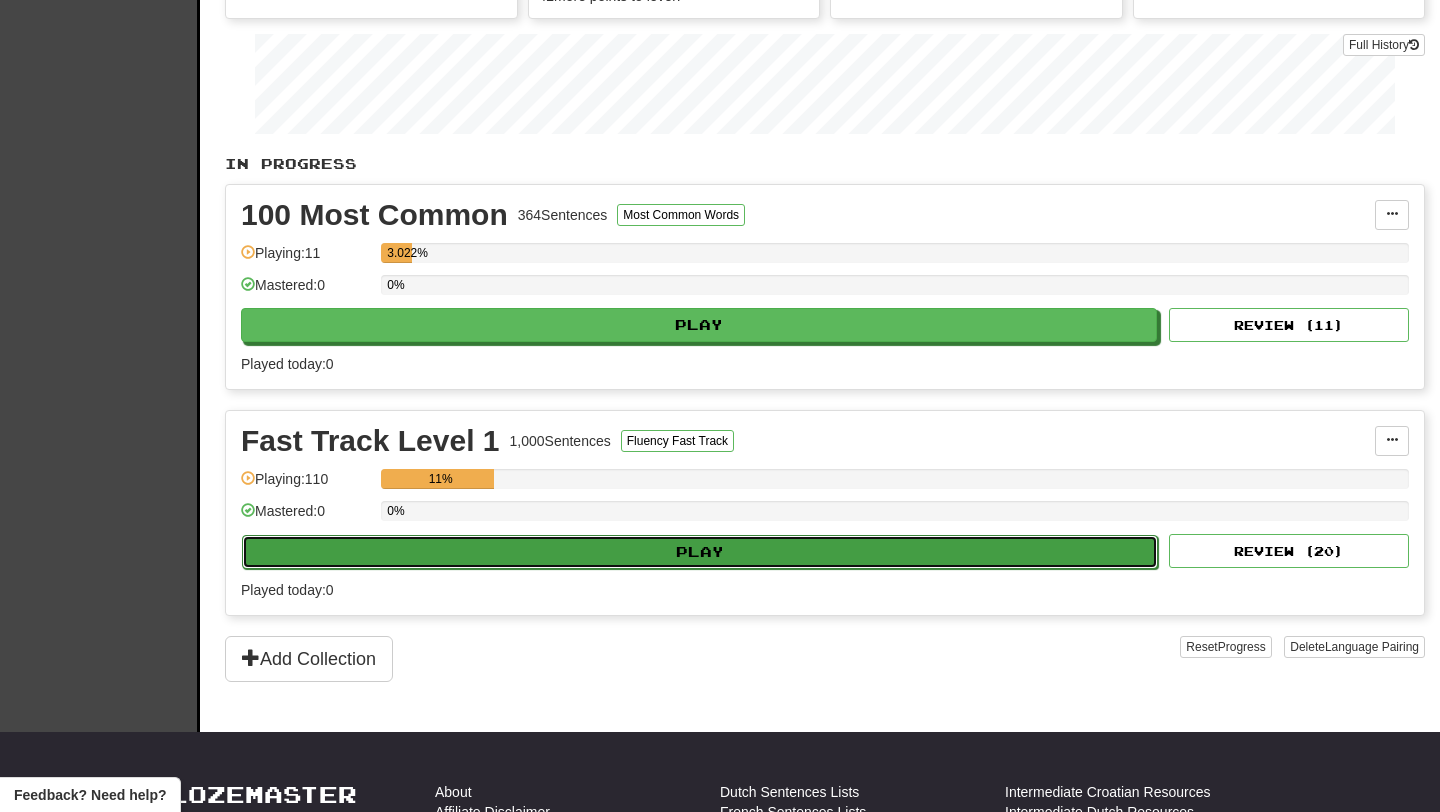 click on "Play" at bounding box center [700, 552] 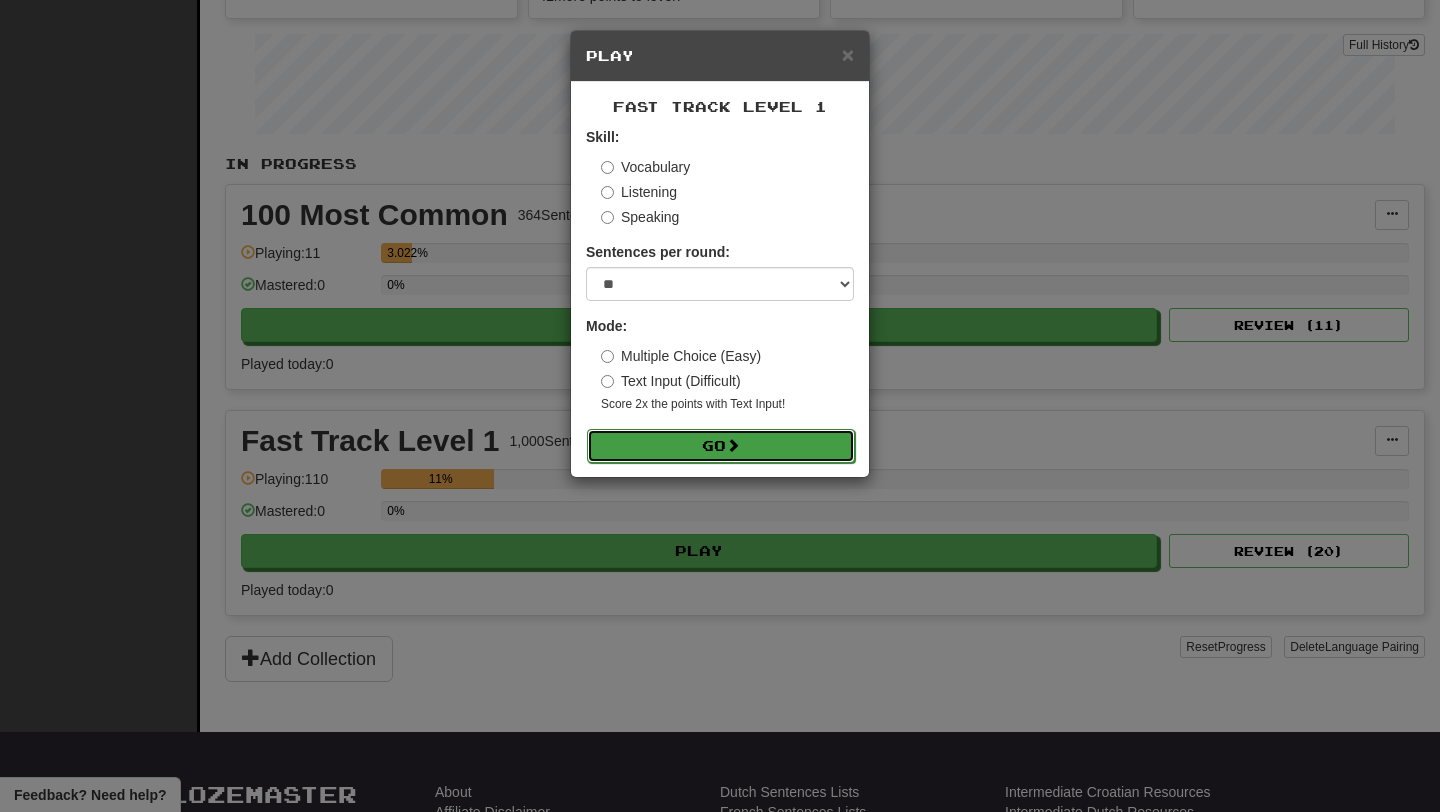 click on "Go" at bounding box center (721, 446) 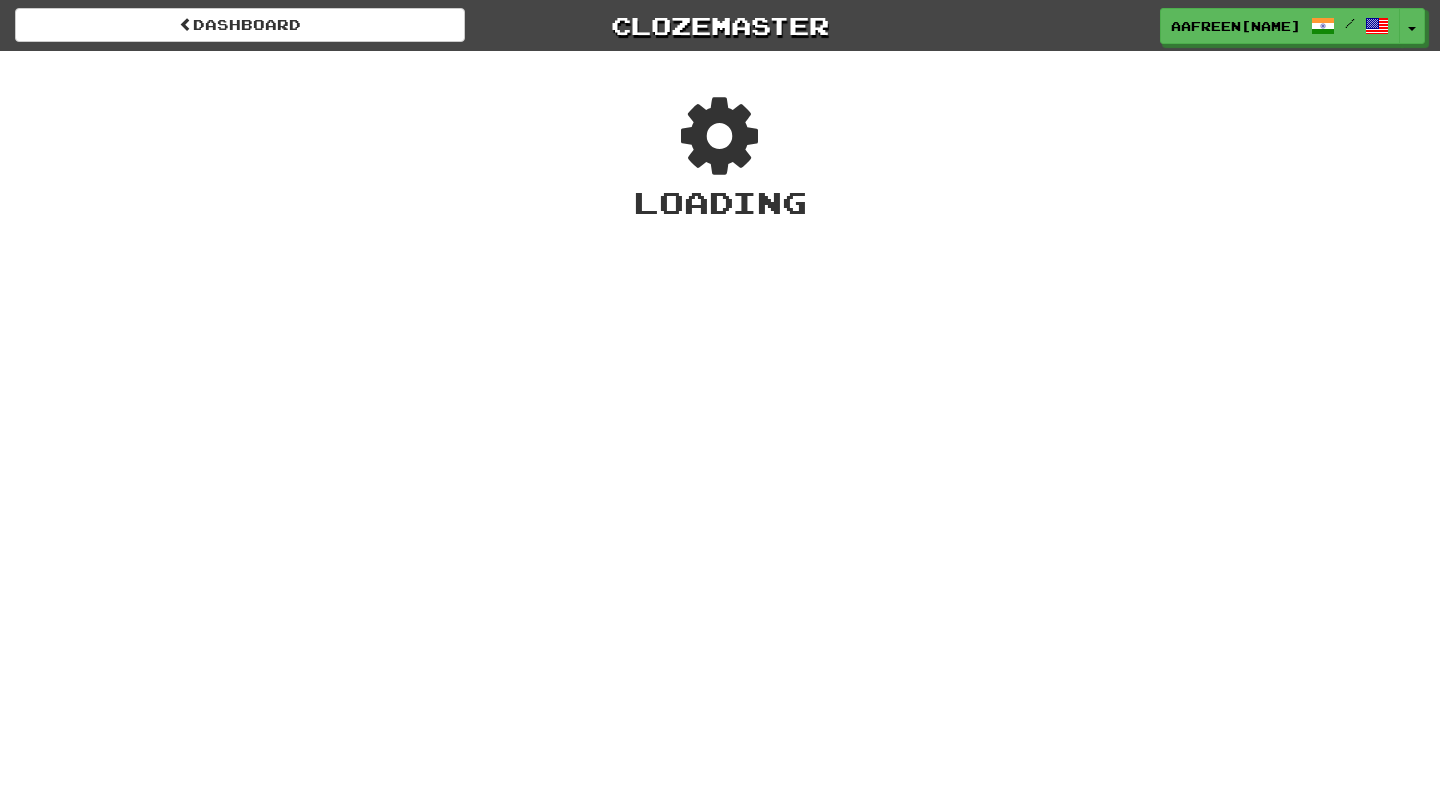 scroll, scrollTop: 0, scrollLeft: 0, axis: both 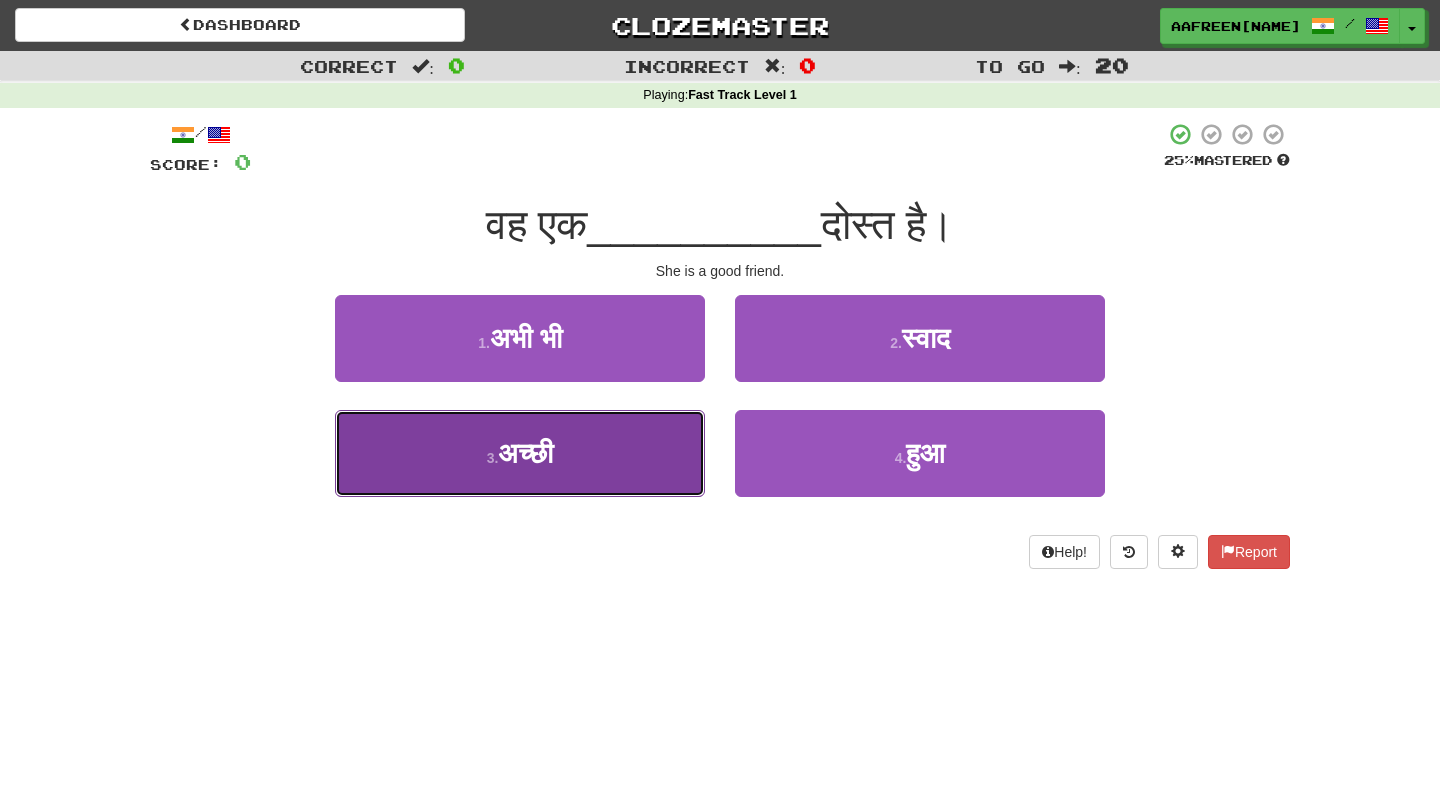 click on "3 .  अच्छी" at bounding box center (520, 453) 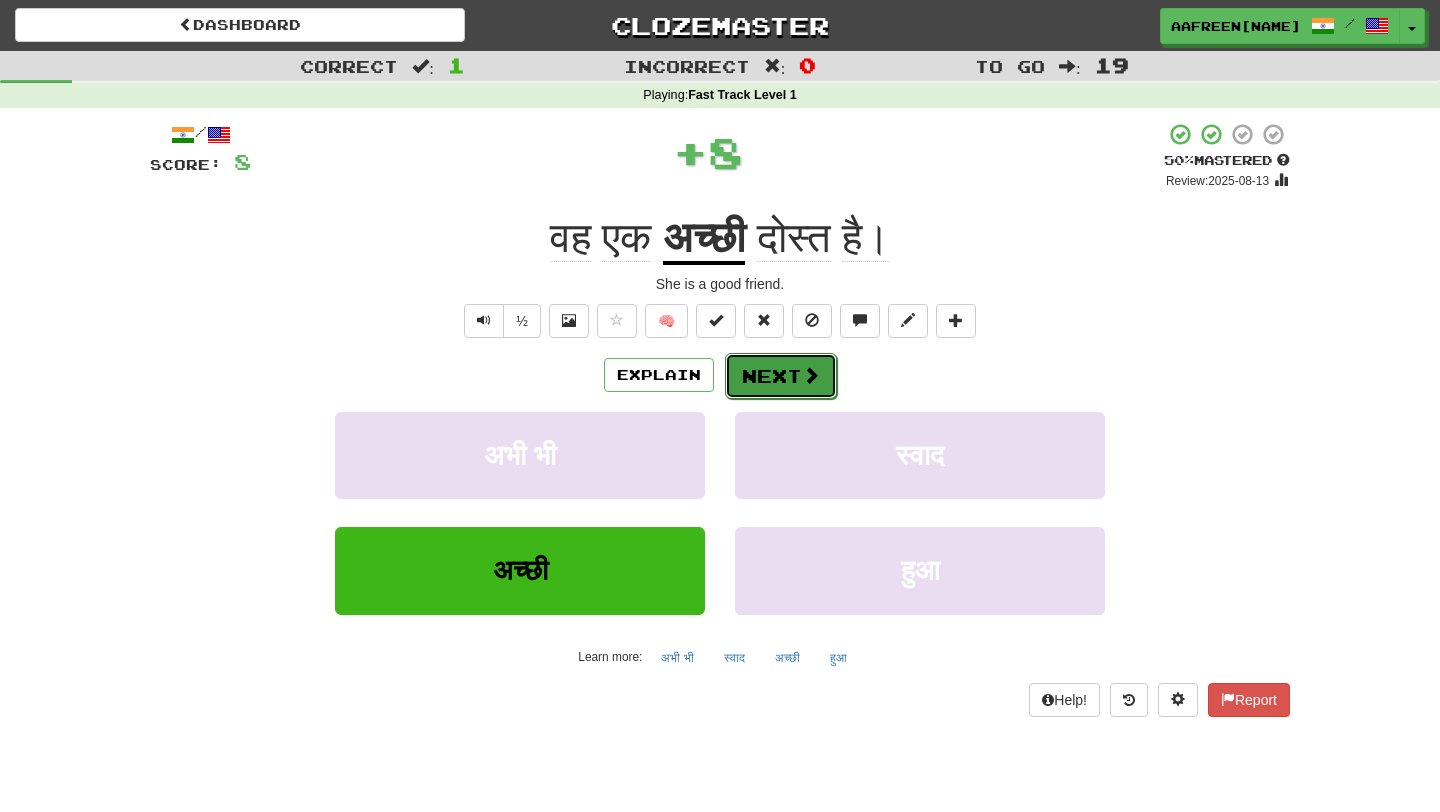 click on "Next" at bounding box center (781, 376) 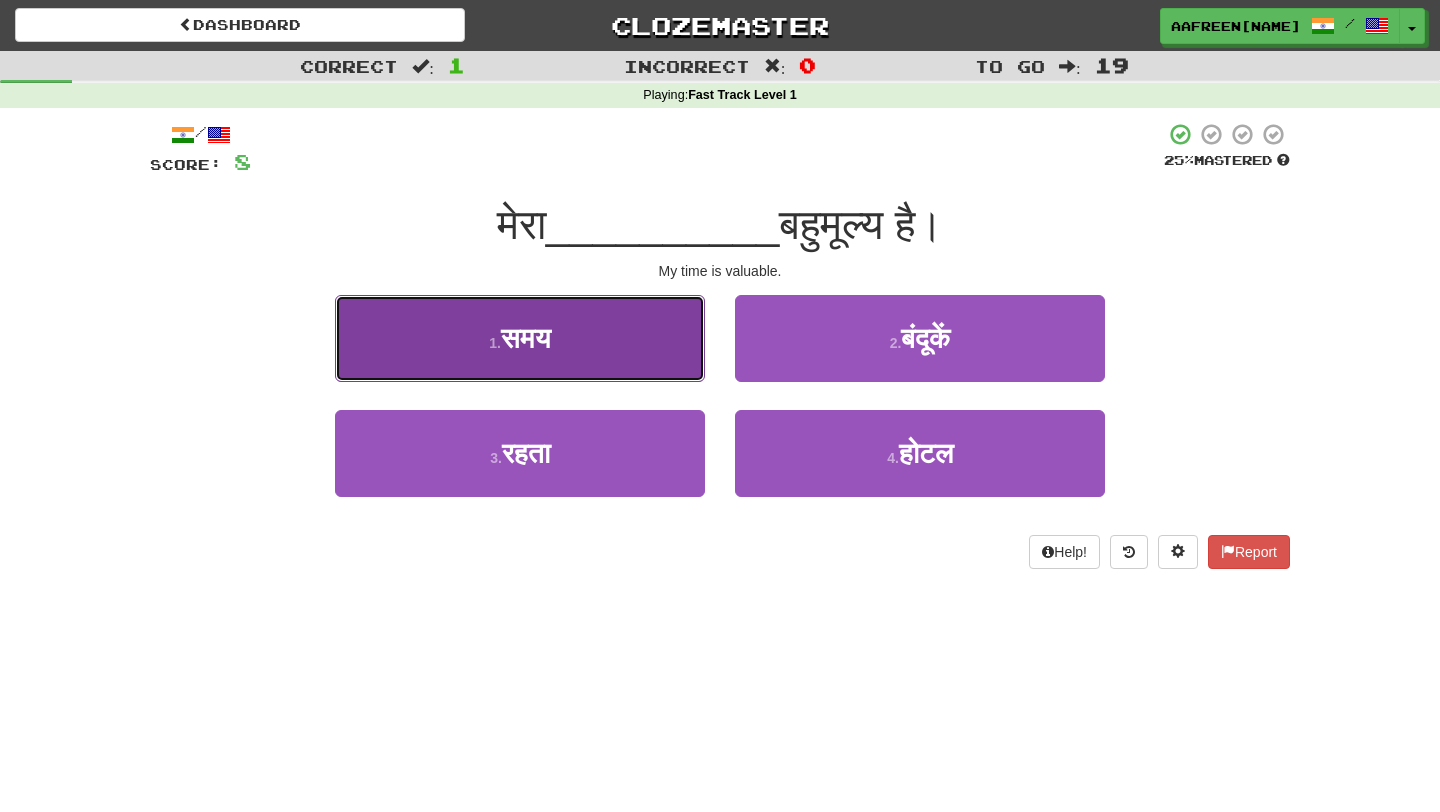 click on "1 .  समय" at bounding box center (520, 338) 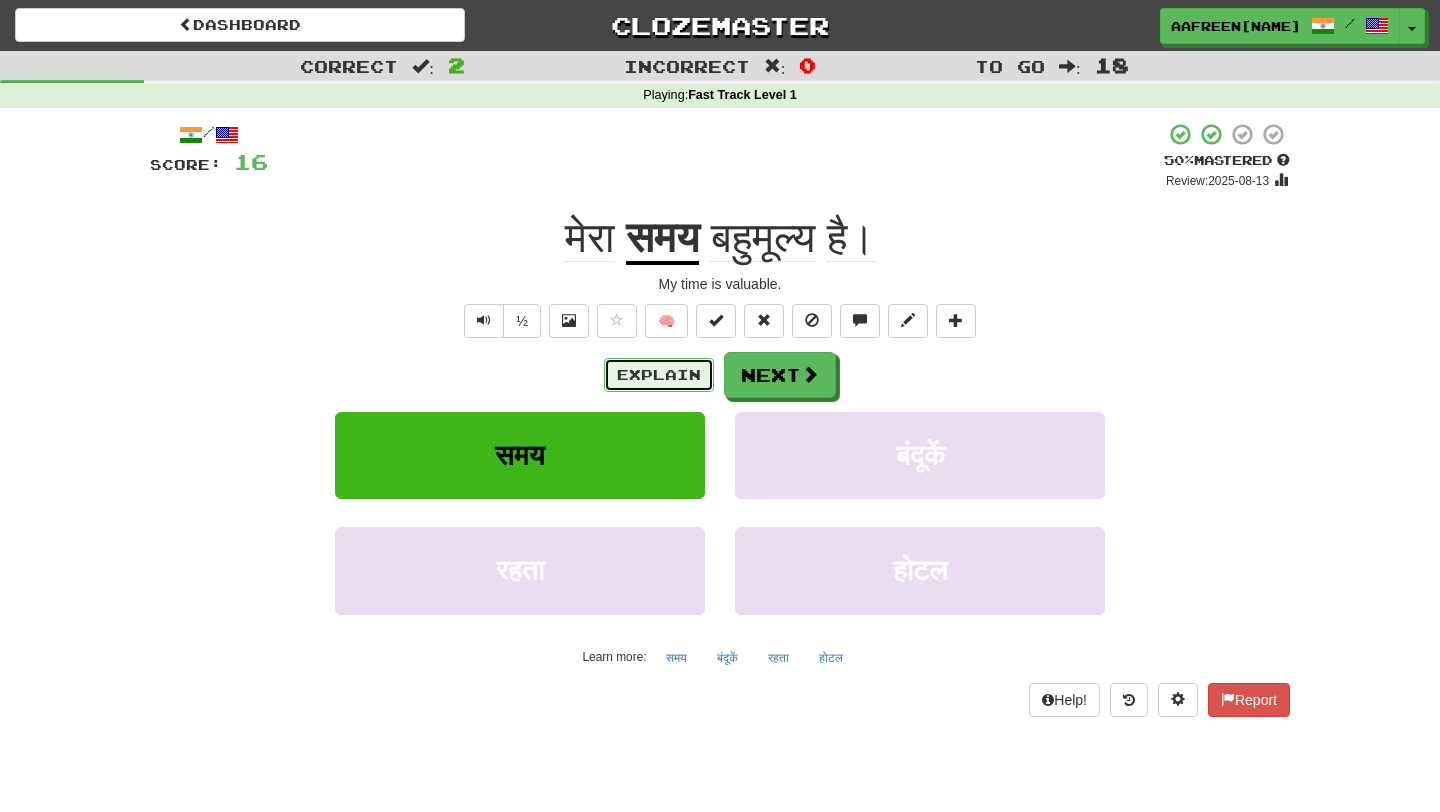 click on "Explain" at bounding box center (659, 375) 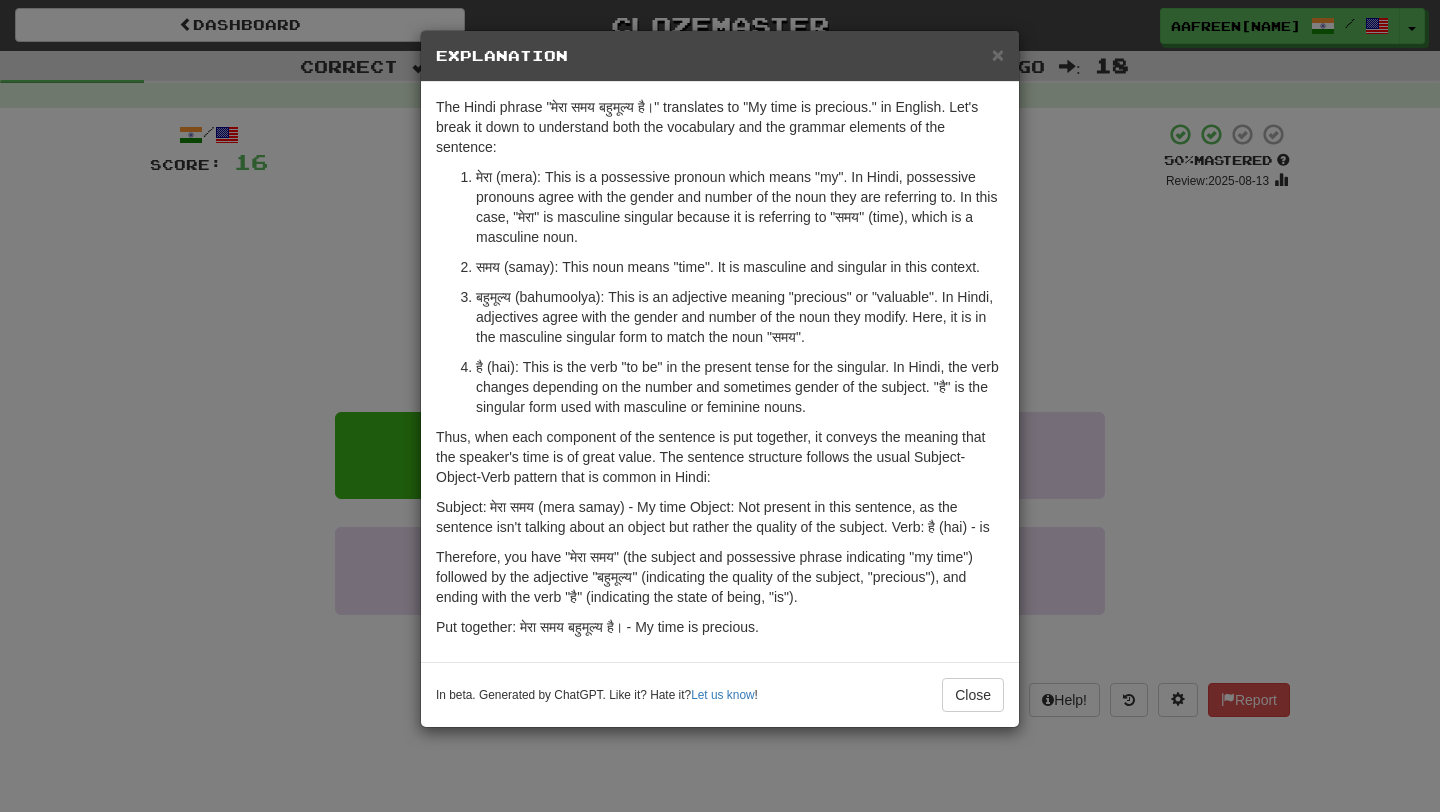 click on "Explanation" at bounding box center (720, 56) 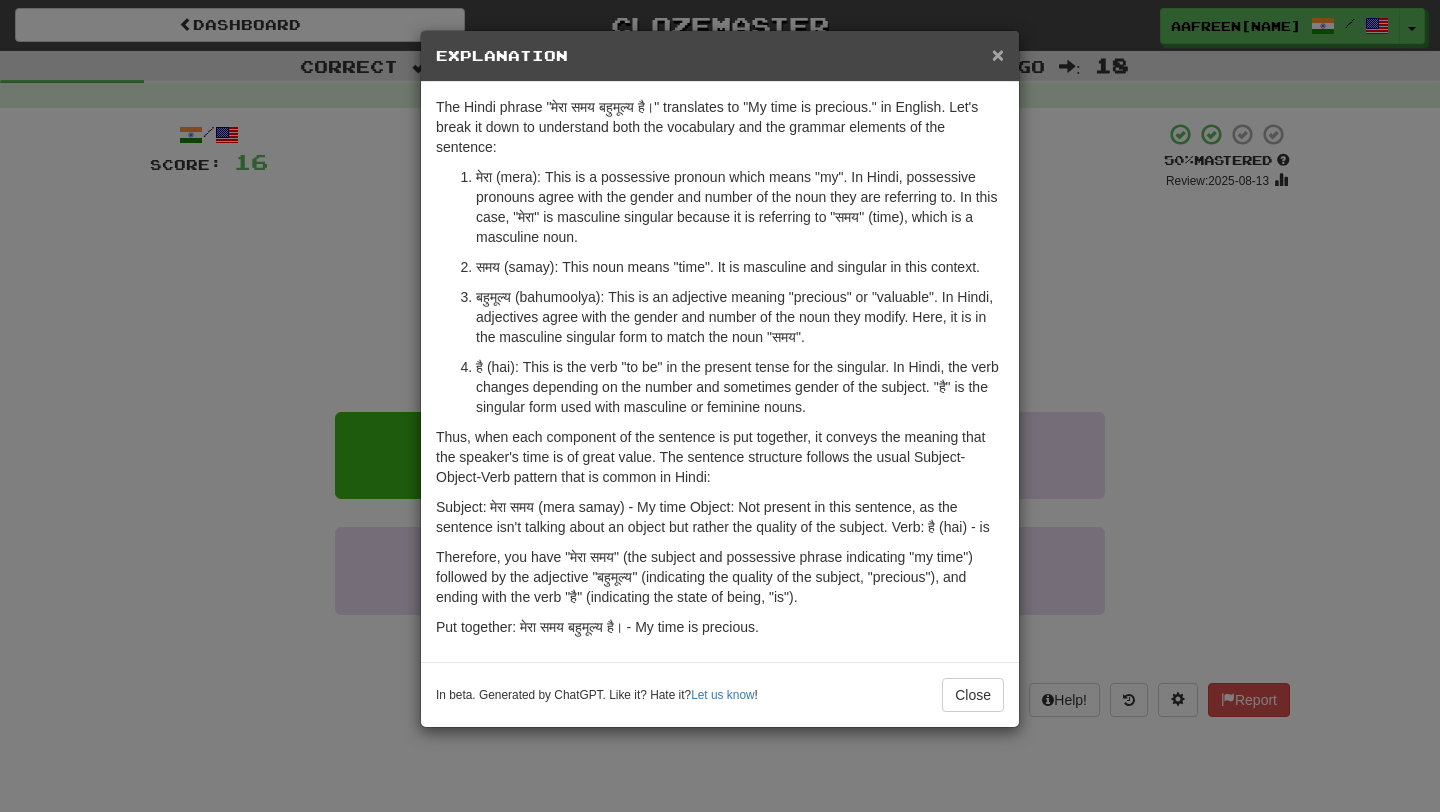 click on "×" at bounding box center [998, 54] 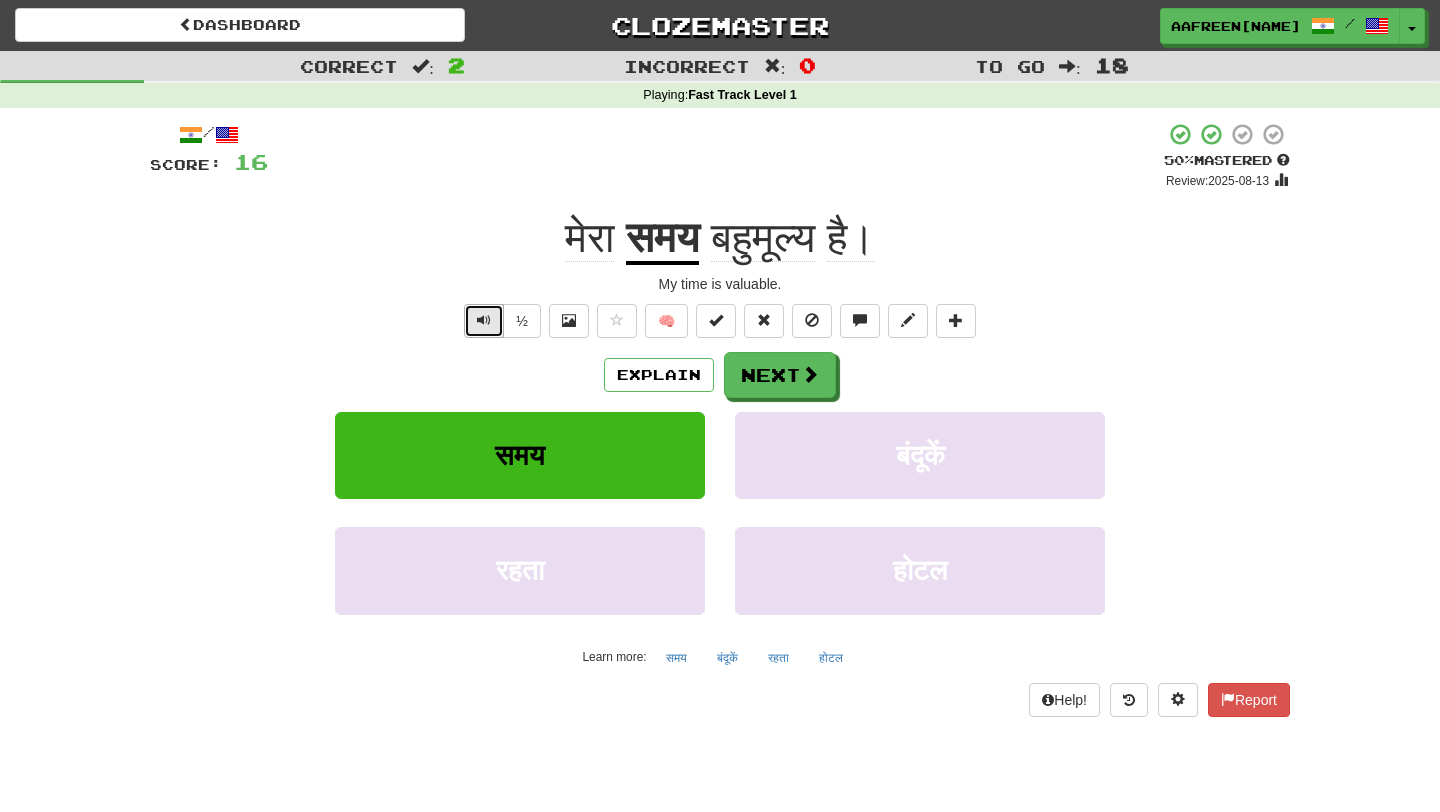 click at bounding box center [484, 320] 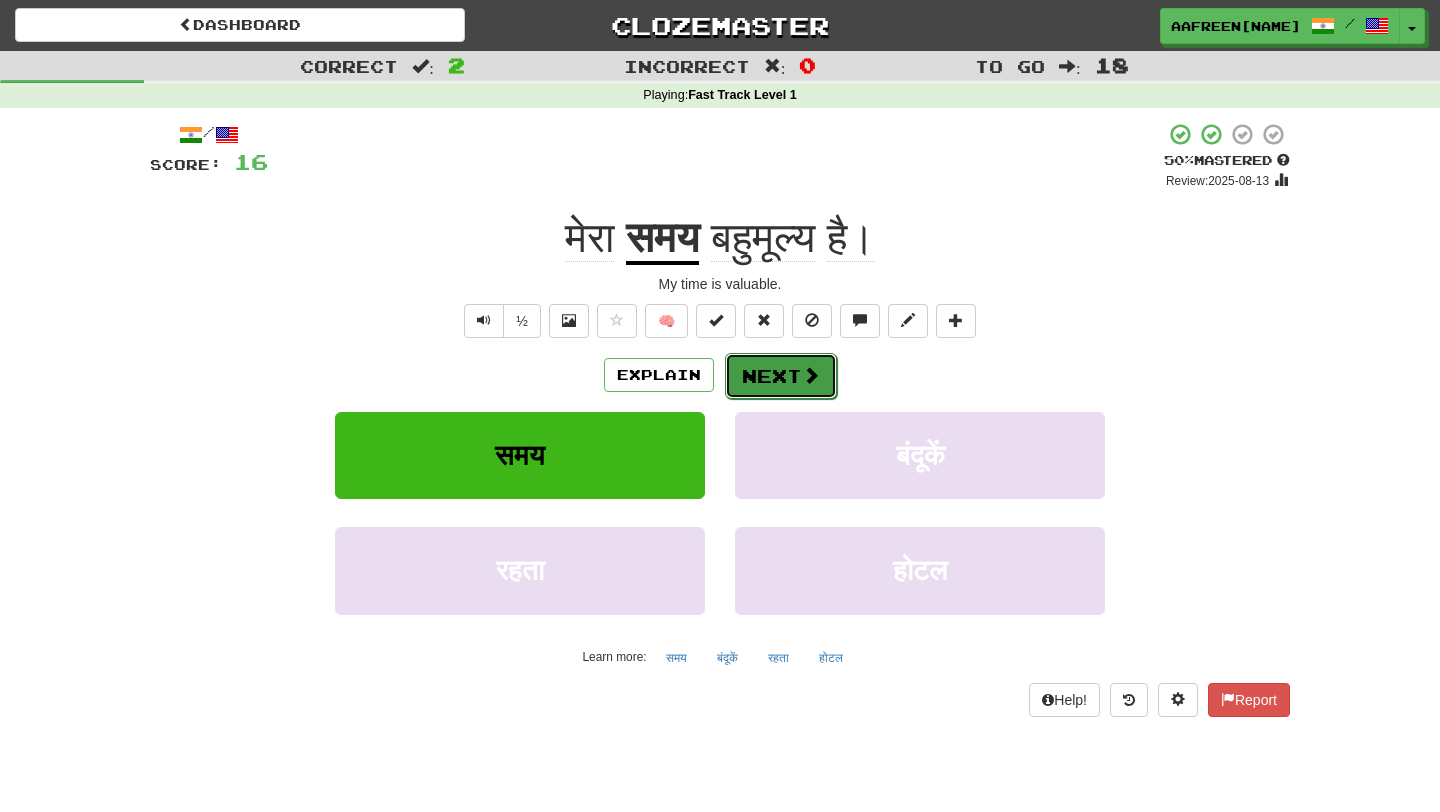 click on "Next" at bounding box center (781, 376) 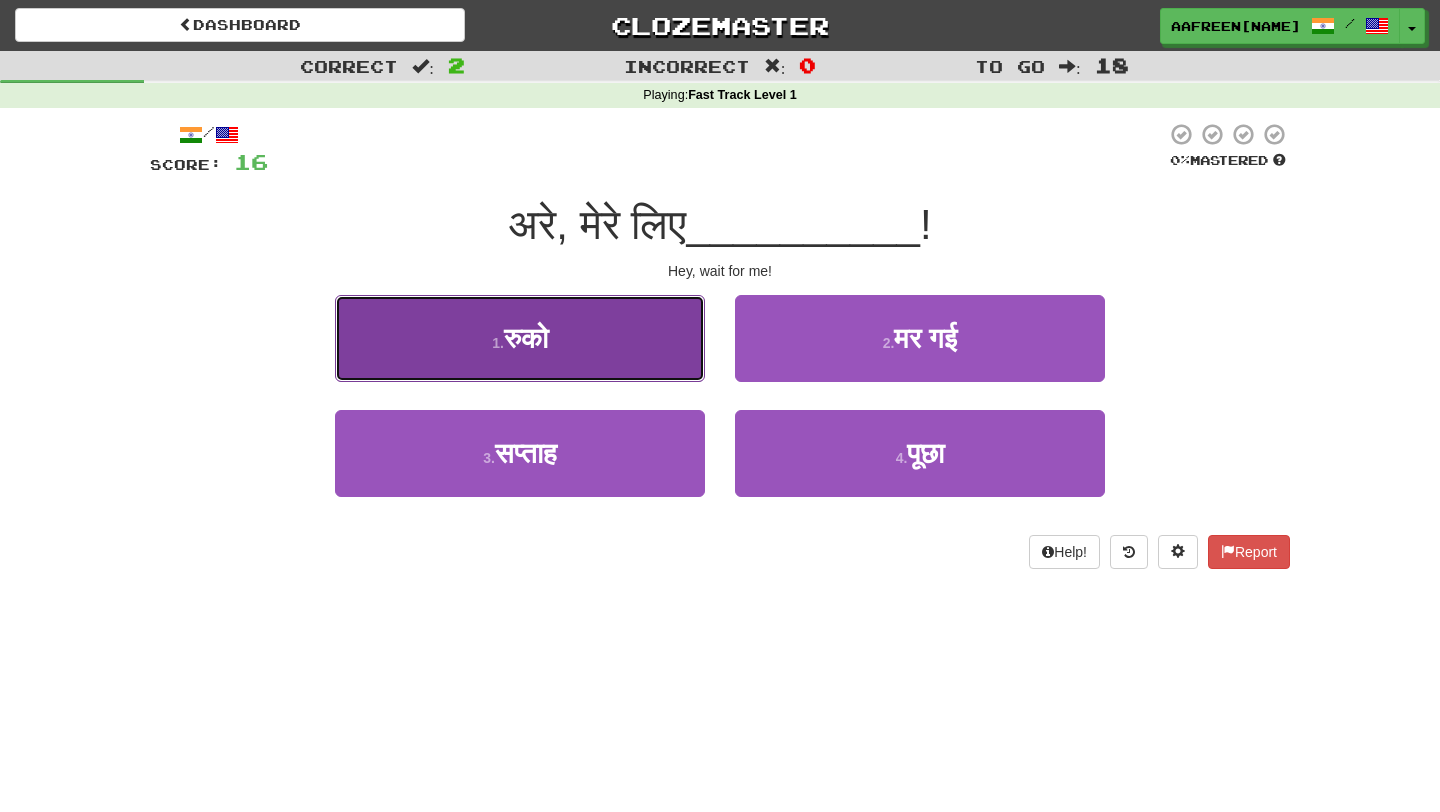 click on "1 .  रुको" at bounding box center [520, 338] 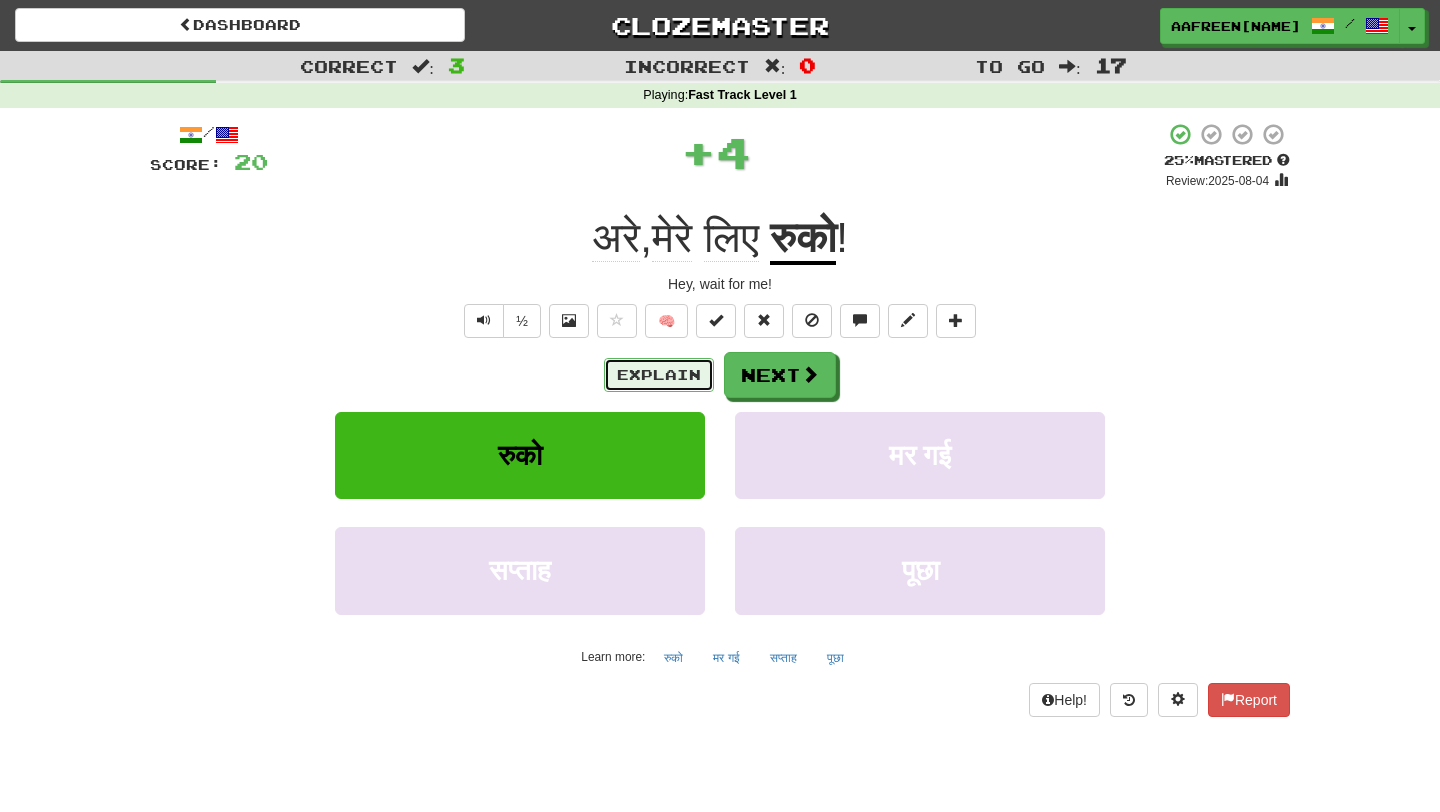 click on "Explain" at bounding box center [659, 375] 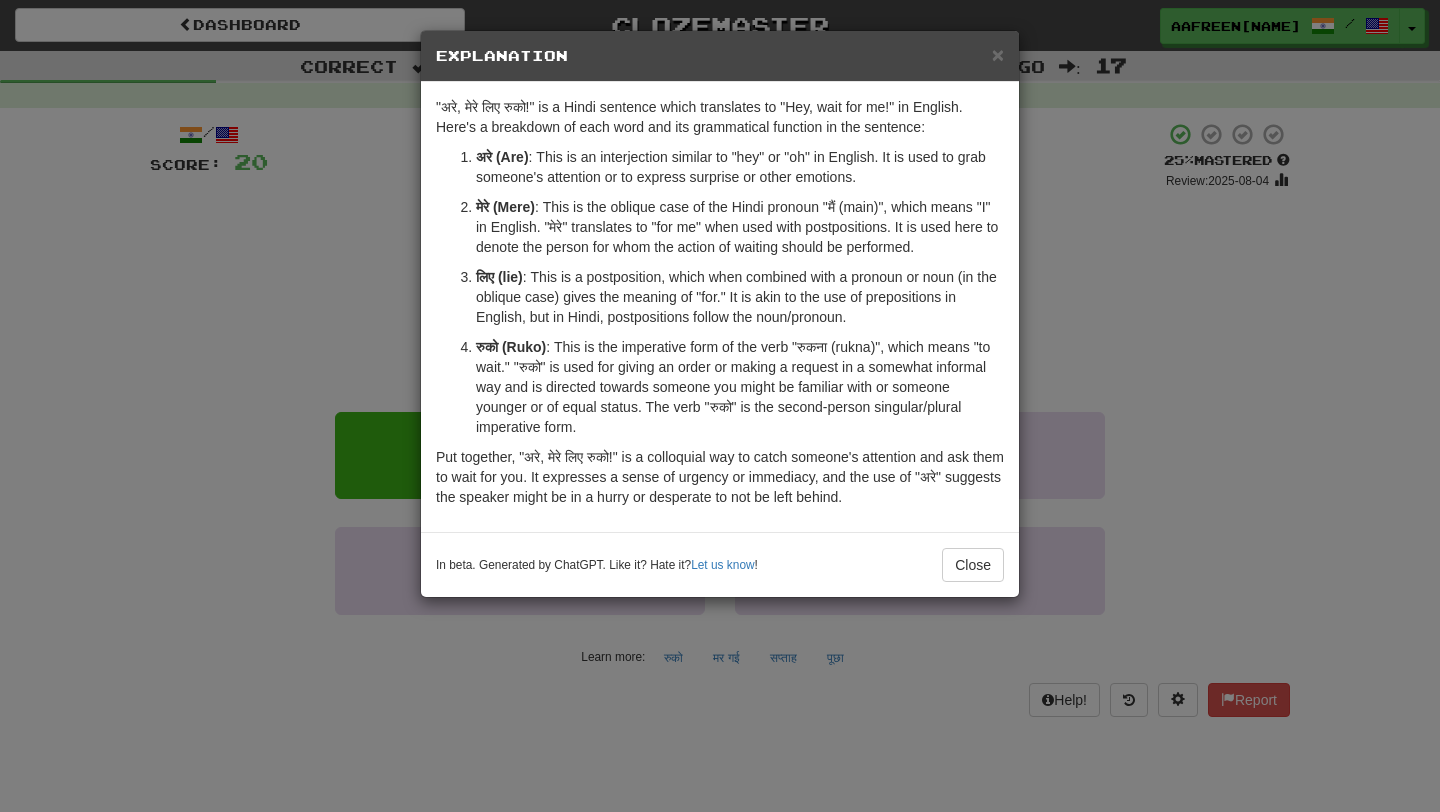 click on "× Explanation "अरे, मेरे लिए रुको!" is a Hindi sentence which translates to "Hey, wait for me!" in English. Here's a breakdown of each word and its grammatical function in the sentence:
अरे (Are) : This is an interjection similar to "hey" or "oh" in English. It is used to grab someone's attention or to express surprise or other emotions.
मेरे (Mere) : This word is the oblique case of the Hindi pronoun "मैं (main)", which means "I" in English. "मेरे" translates to "for me" when used with postpositions. It is used here to denote the person for whom the action of waiting should be performed.
लिए (lie) : This is a postposition, which when combined with a pronoun or noun (in the oblique case) gives the meaning of "for." It is akin to the use of prepositions in English, but in Hindi, postpositions follow the noun/pronoun.
रुको (Ruko)
In beta. Generated by ChatGPT. Like it? Hate it?  Let us know ! Close" at bounding box center (720, 406) 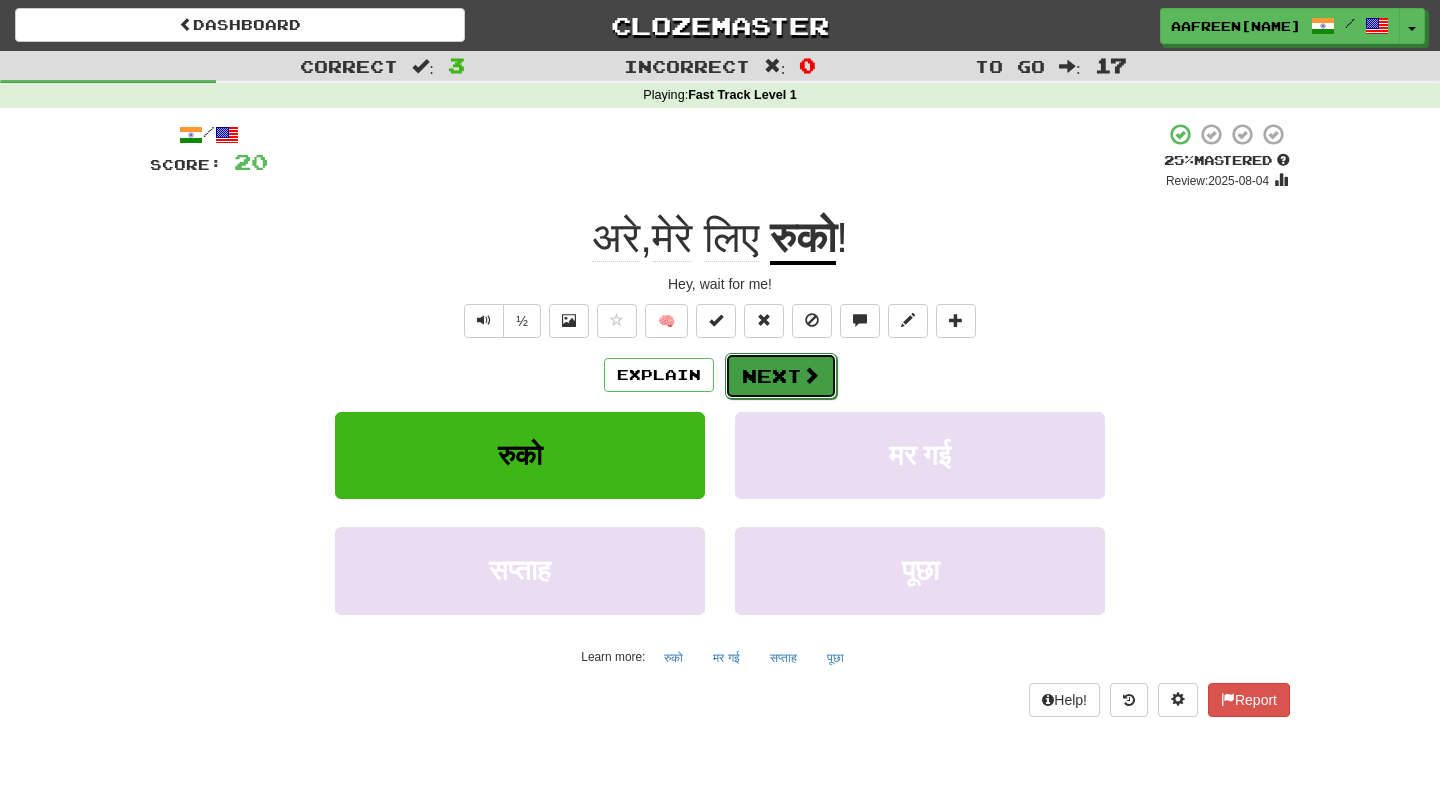 click on "Next" at bounding box center (781, 376) 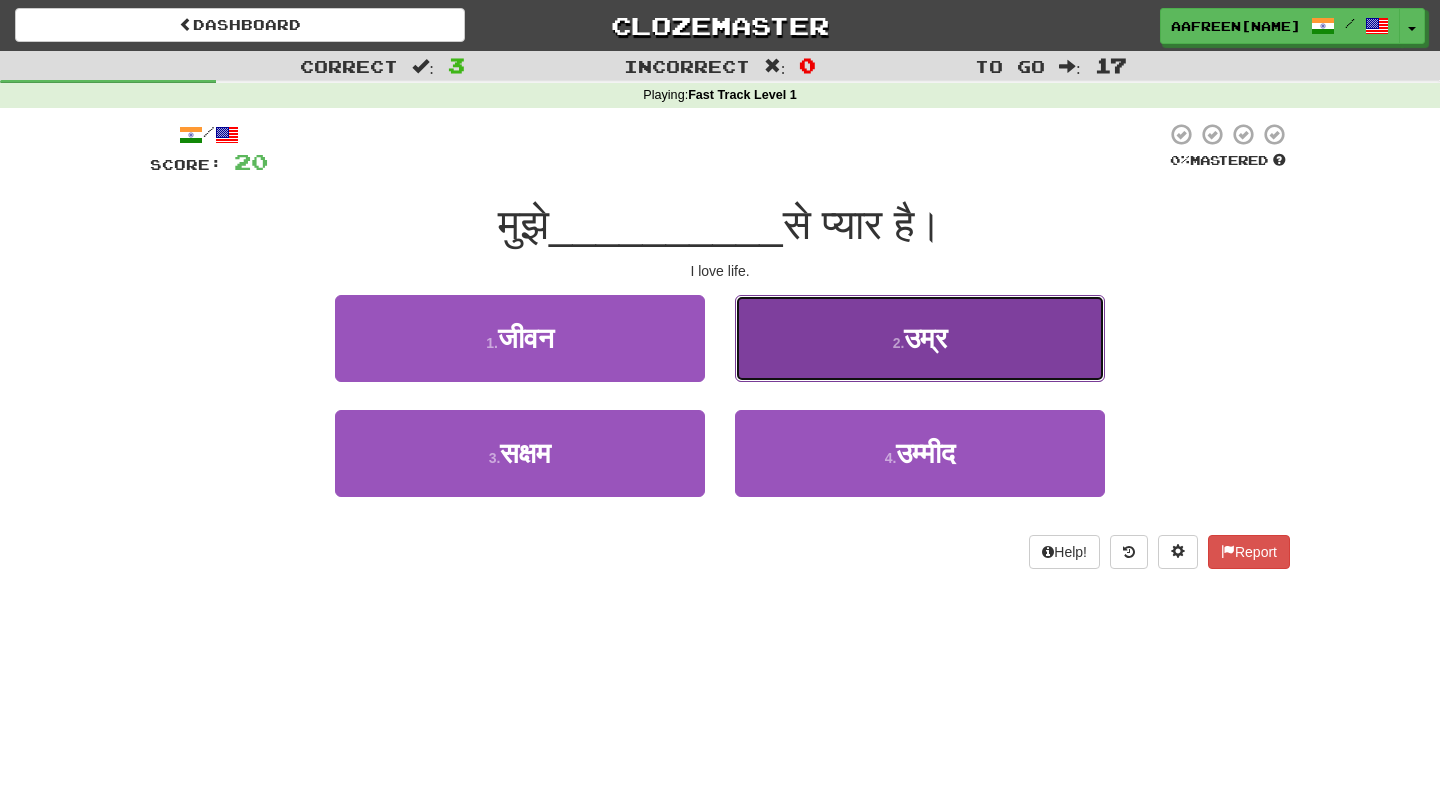 click on "2 .  उम्र" at bounding box center [920, 338] 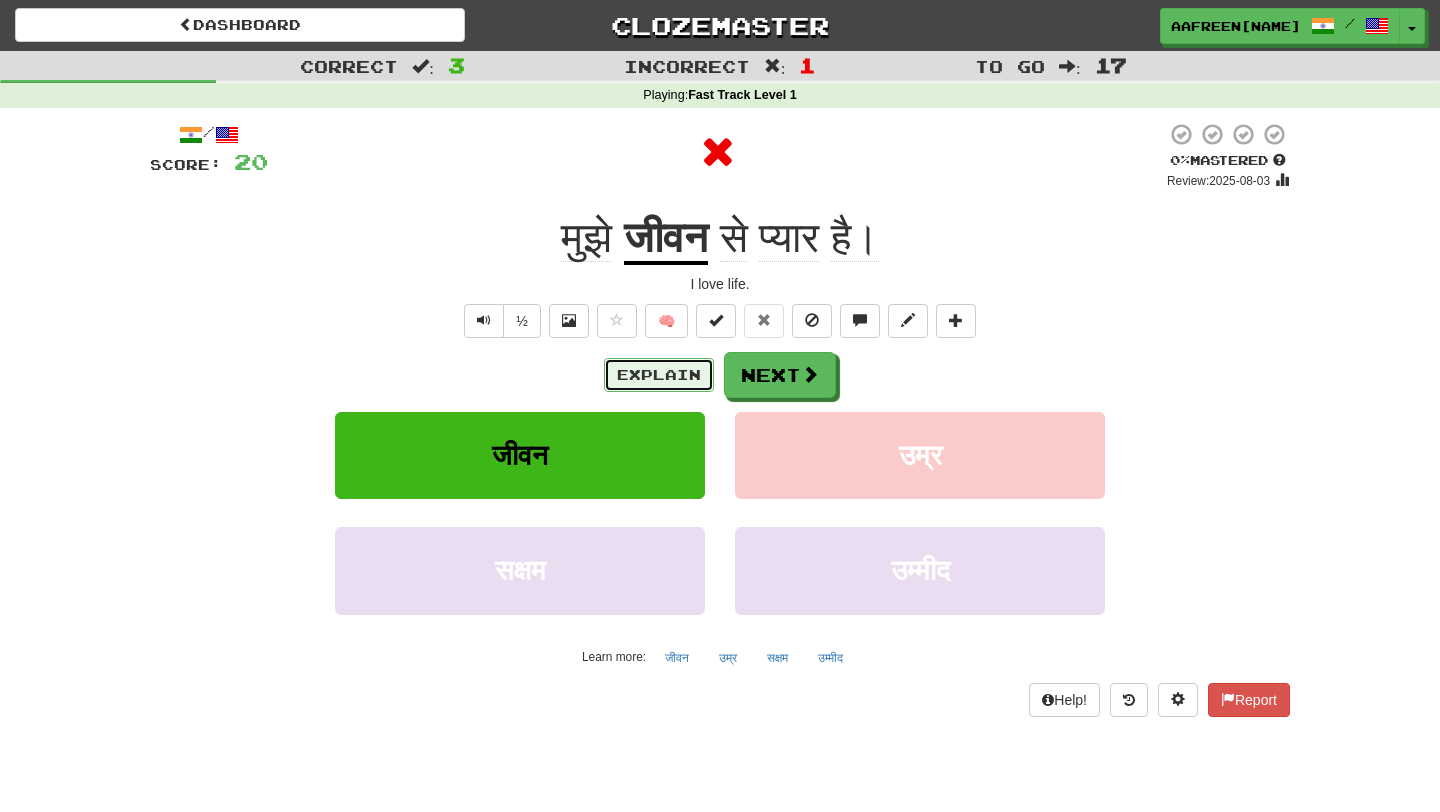 click on "Explain" at bounding box center (659, 375) 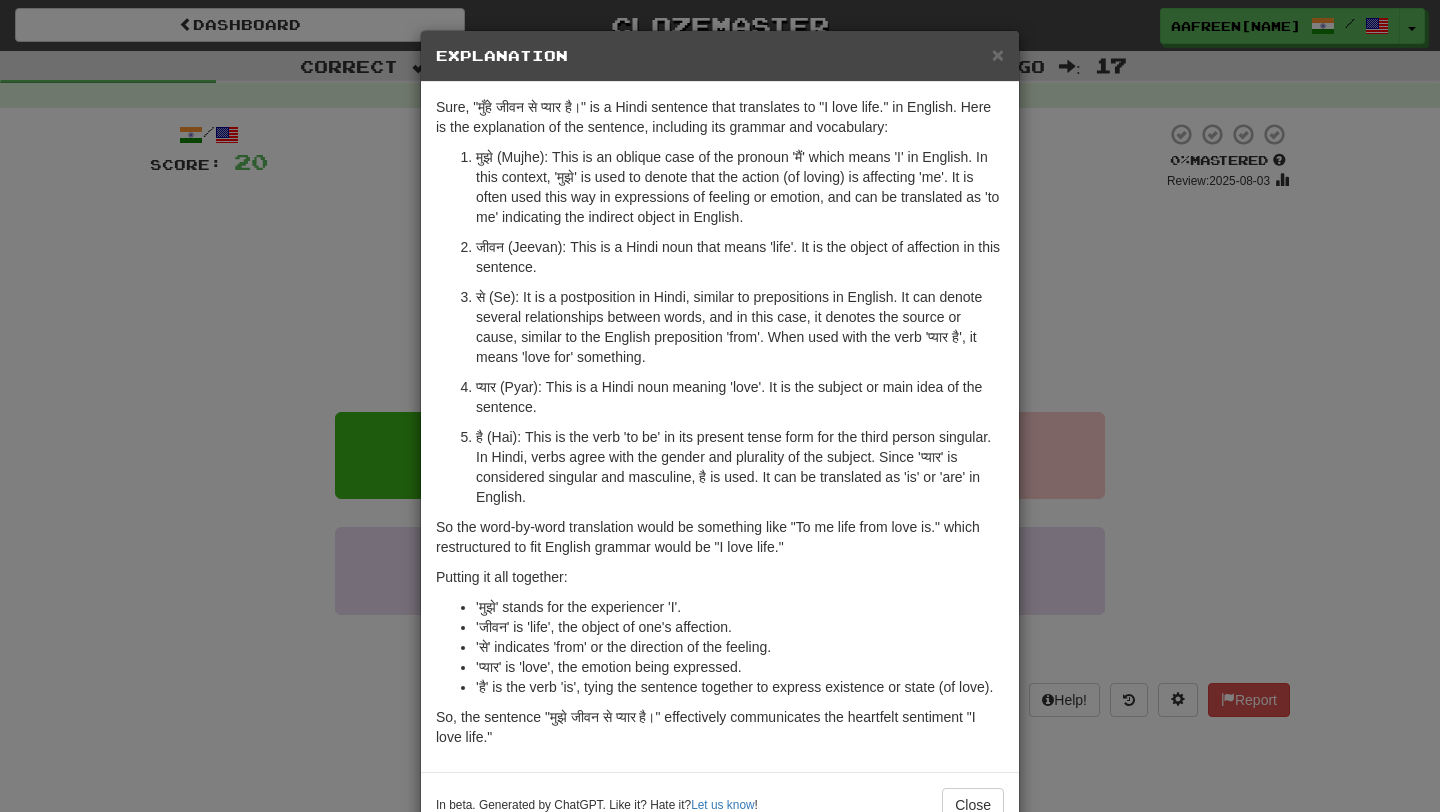 click on "× Explanation Sure, "मुँहे जीवन से प्यार है।" is a Hindi sentence that translates to "I love life." in English. Here is the explanation of the sentence, including its grammar and vocabulary:
मुझे (Mujhe): This is an oblique case of the pronoun 'मैं' which means 'I' in English. In this context, 'मुझे' is used to denote that the action (of loving) is affecting 'me'. It is often used this way in expressions of feeling or emotion, and can be translated as 'to me' indicating the indirect object in English.
जीवन (Jeevan): This is a Hindi noun that means 'life'. It is the object of affection in this sentence.
से (Se): It is a postposition in Hindi, similar to prepositions in English. It can denote several relationships between words, and in this case, it denotes the source or cause, similar to the English preposition 'from'. When used with the verb 'प्यार है', it means 'love for' something." at bounding box center [720, 406] 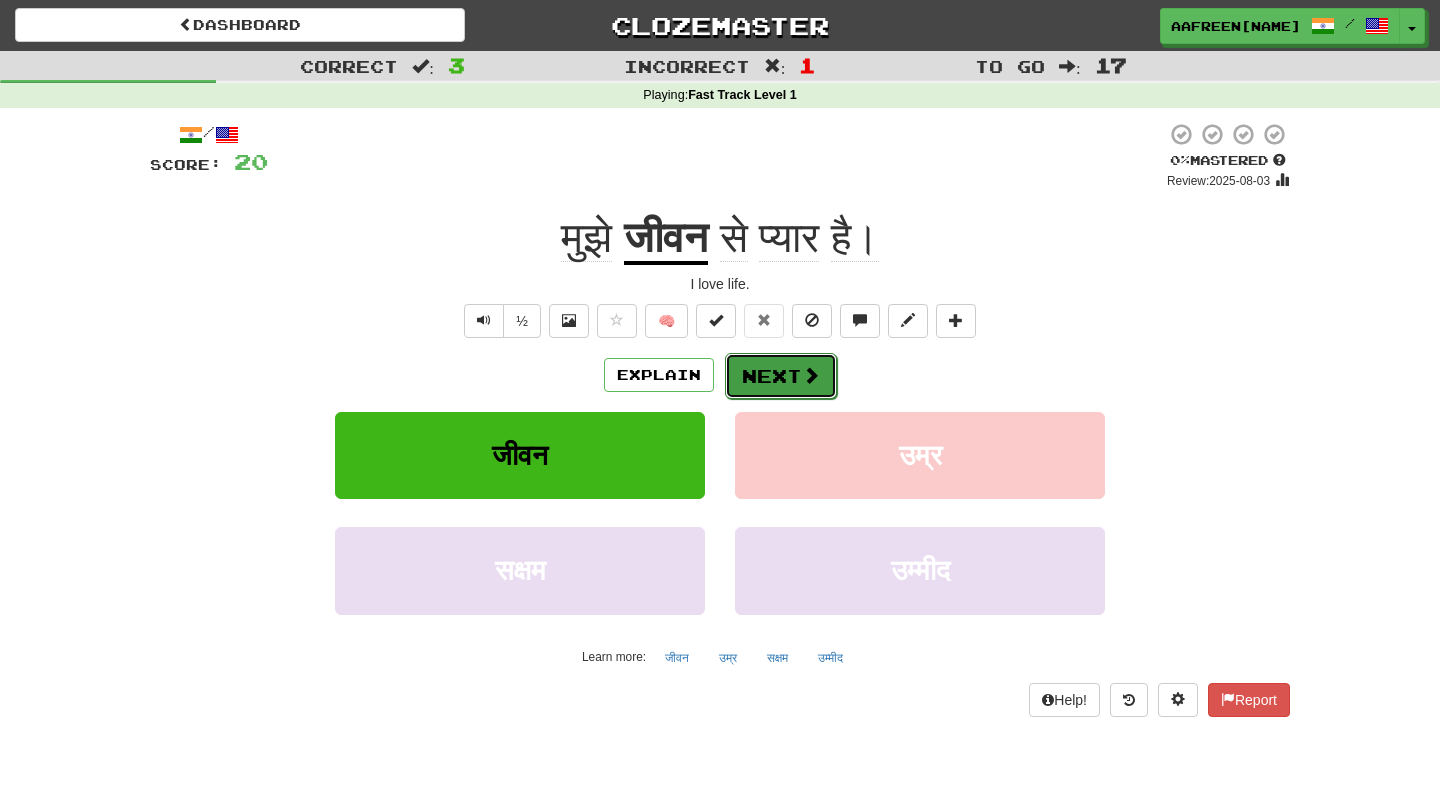 click at bounding box center [811, 375] 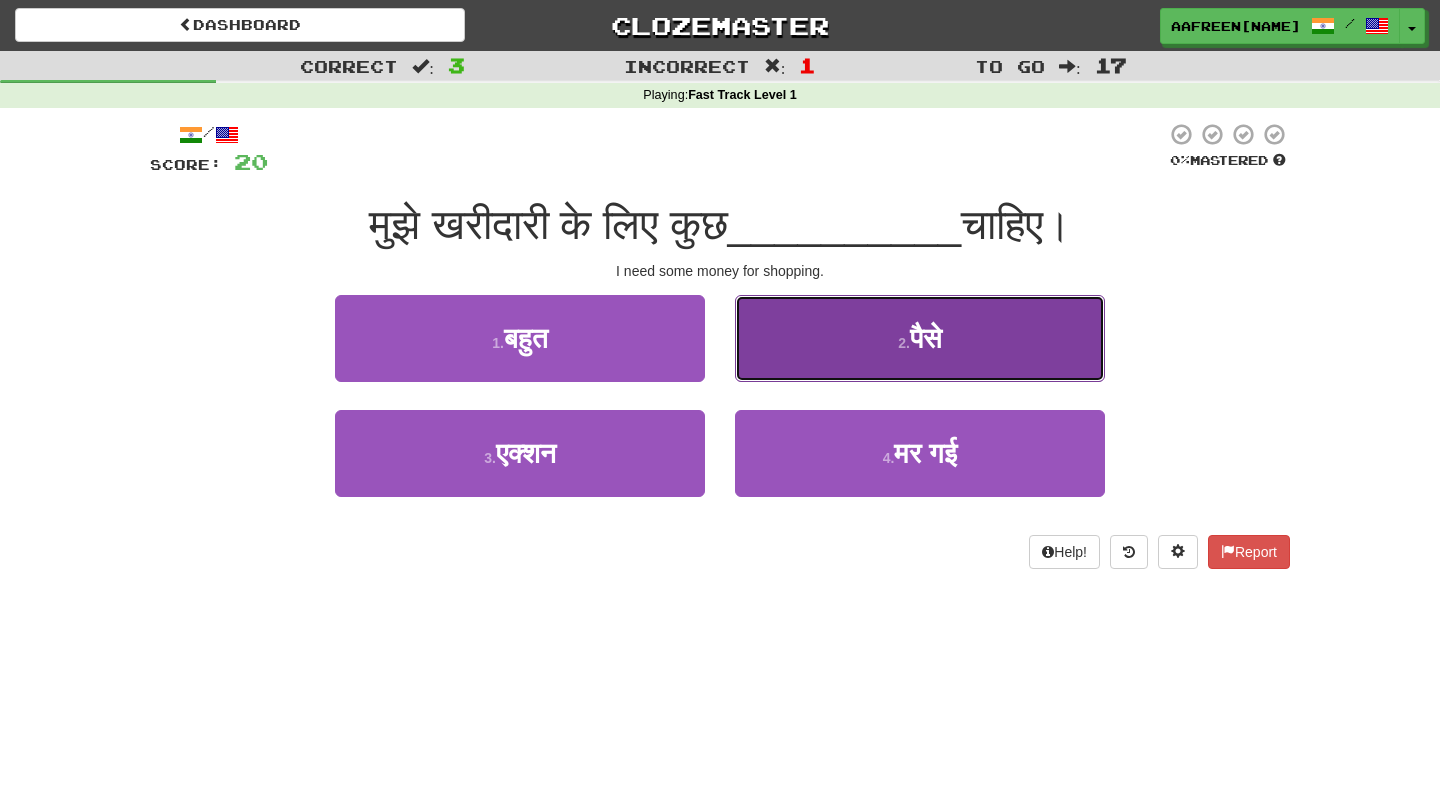 click on "2 ." at bounding box center (904, 343) 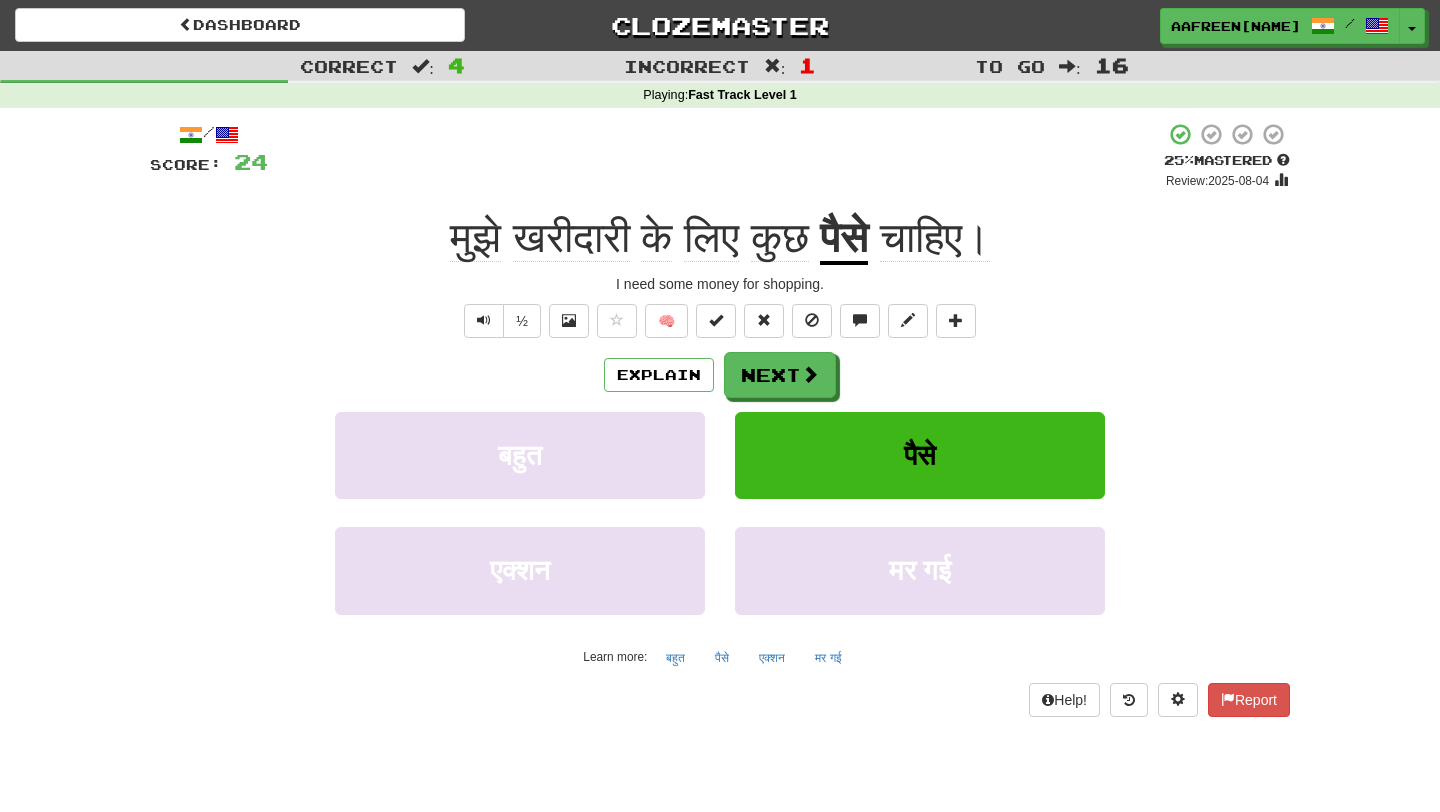click on "Explain Next" at bounding box center [720, 375] 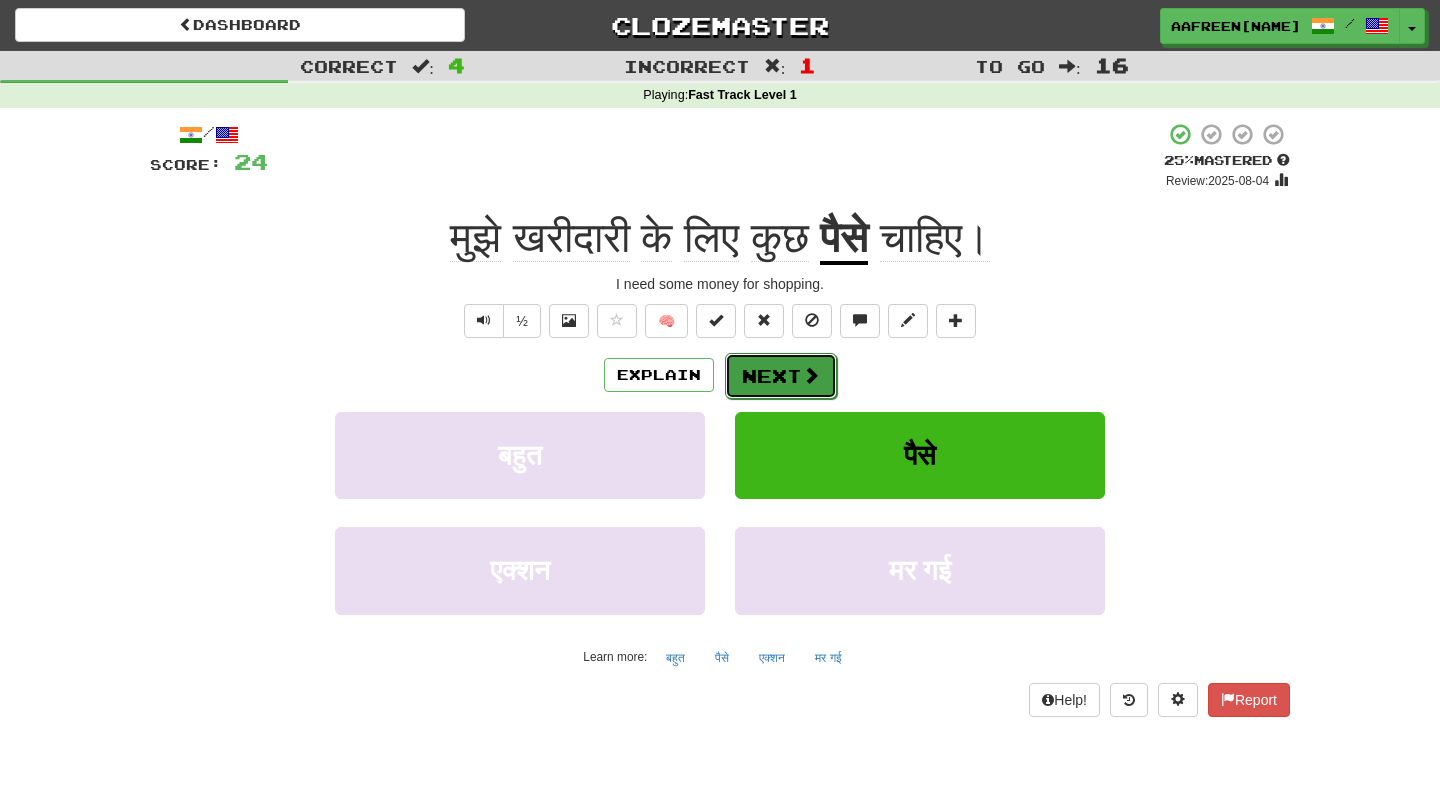 click on "Next" at bounding box center (781, 376) 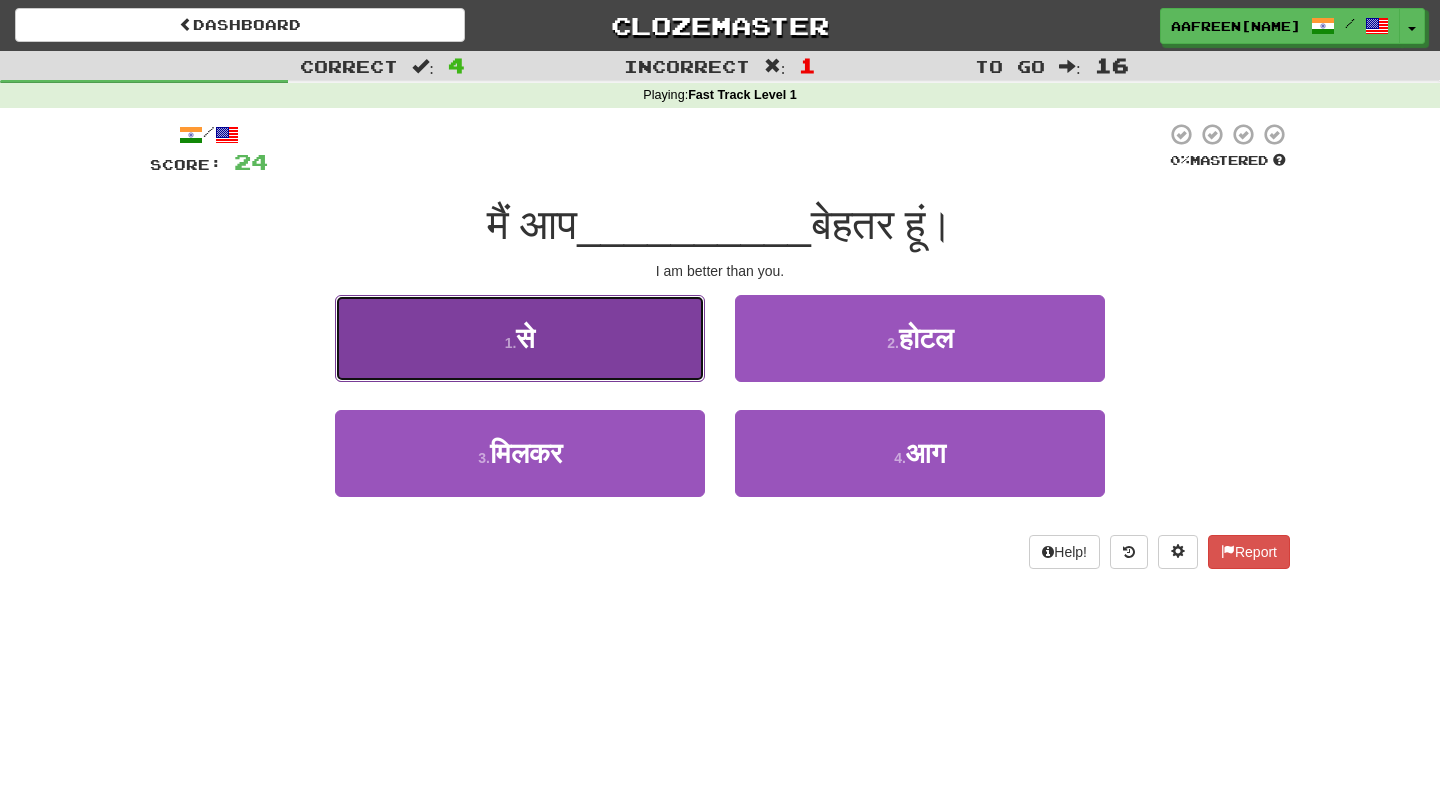 click on "1 .  से" at bounding box center [520, 338] 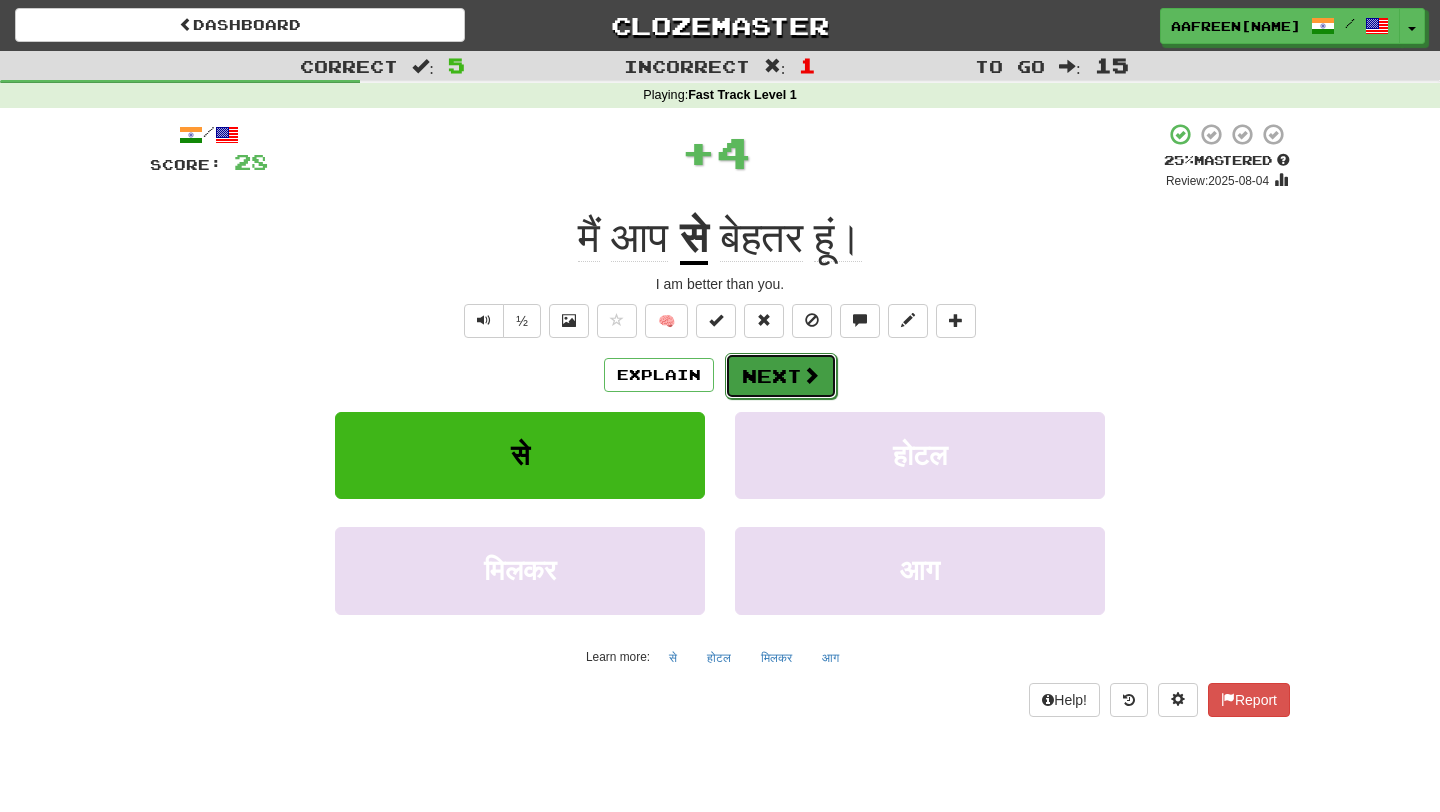 click at bounding box center (811, 375) 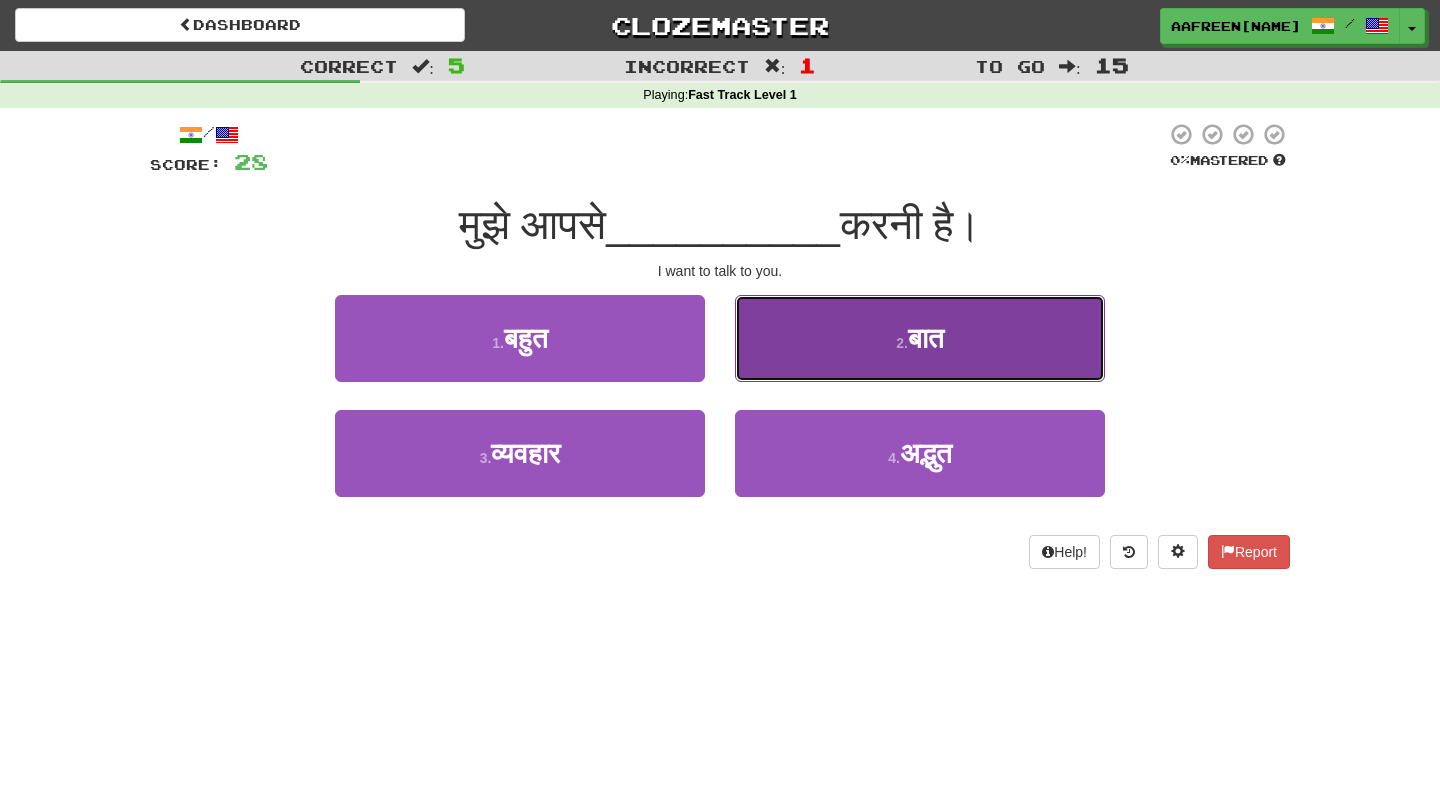 click on "2 .  बात" at bounding box center [920, 338] 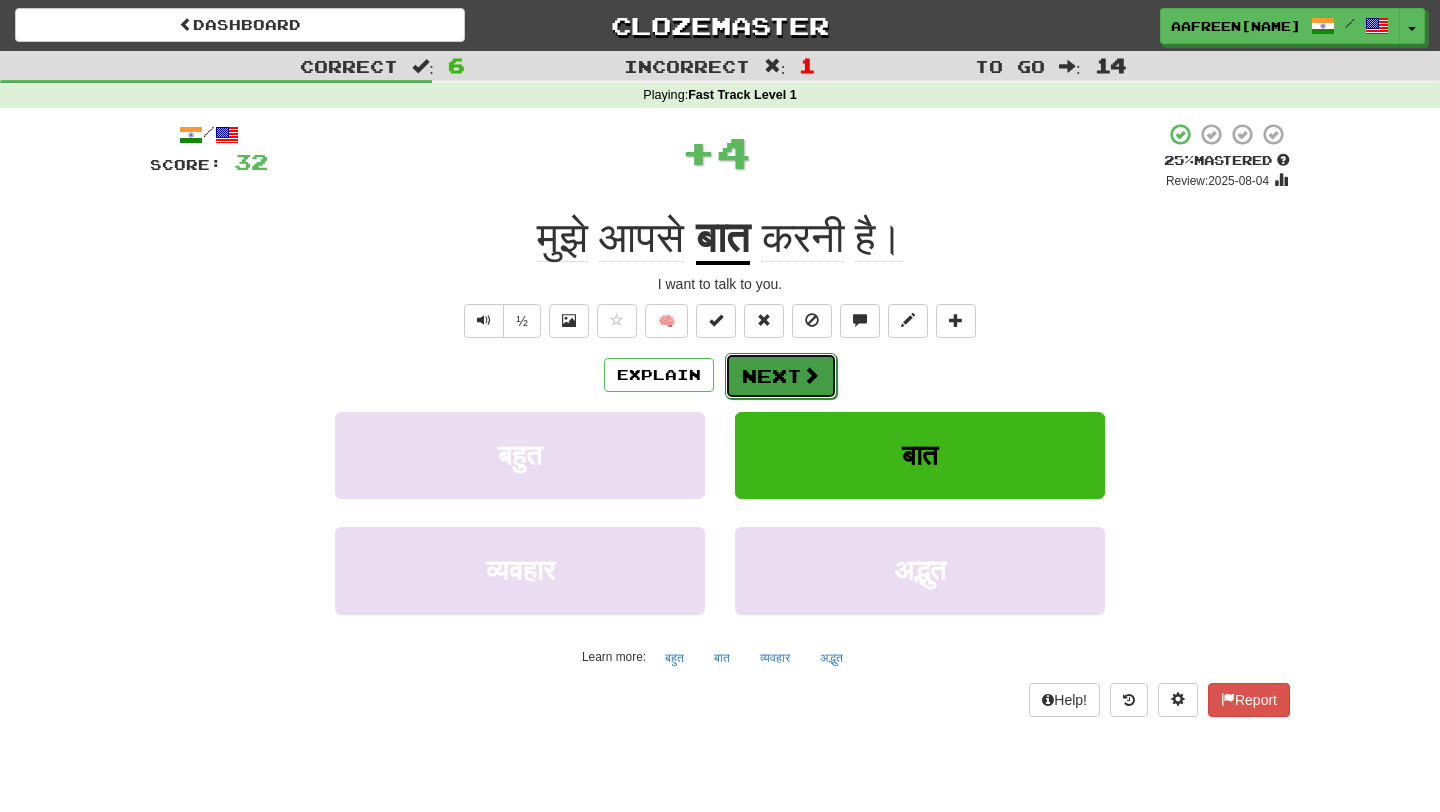 click on "Next" at bounding box center (781, 376) 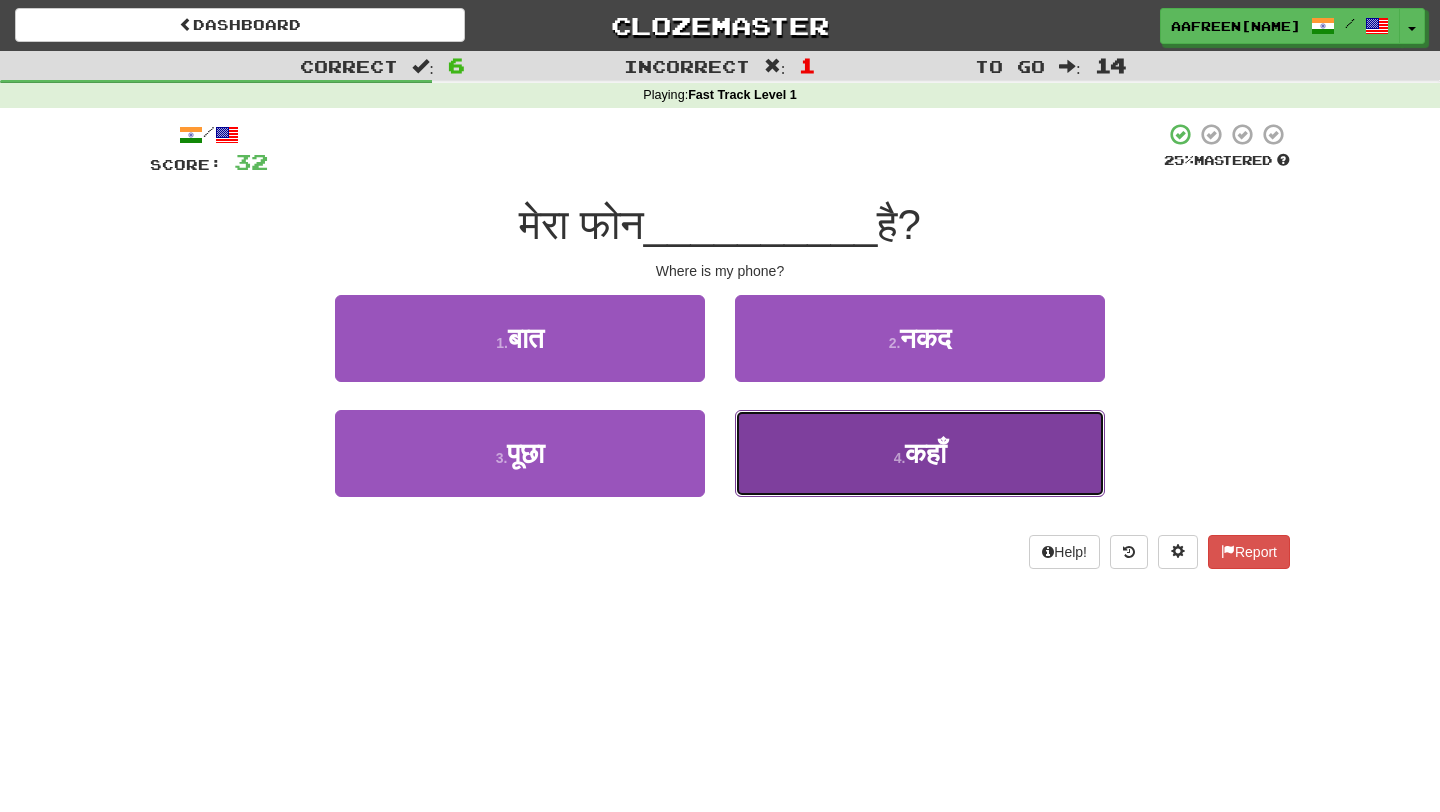 click on "4 .  कहाँ" at bounding box center (920, 453) 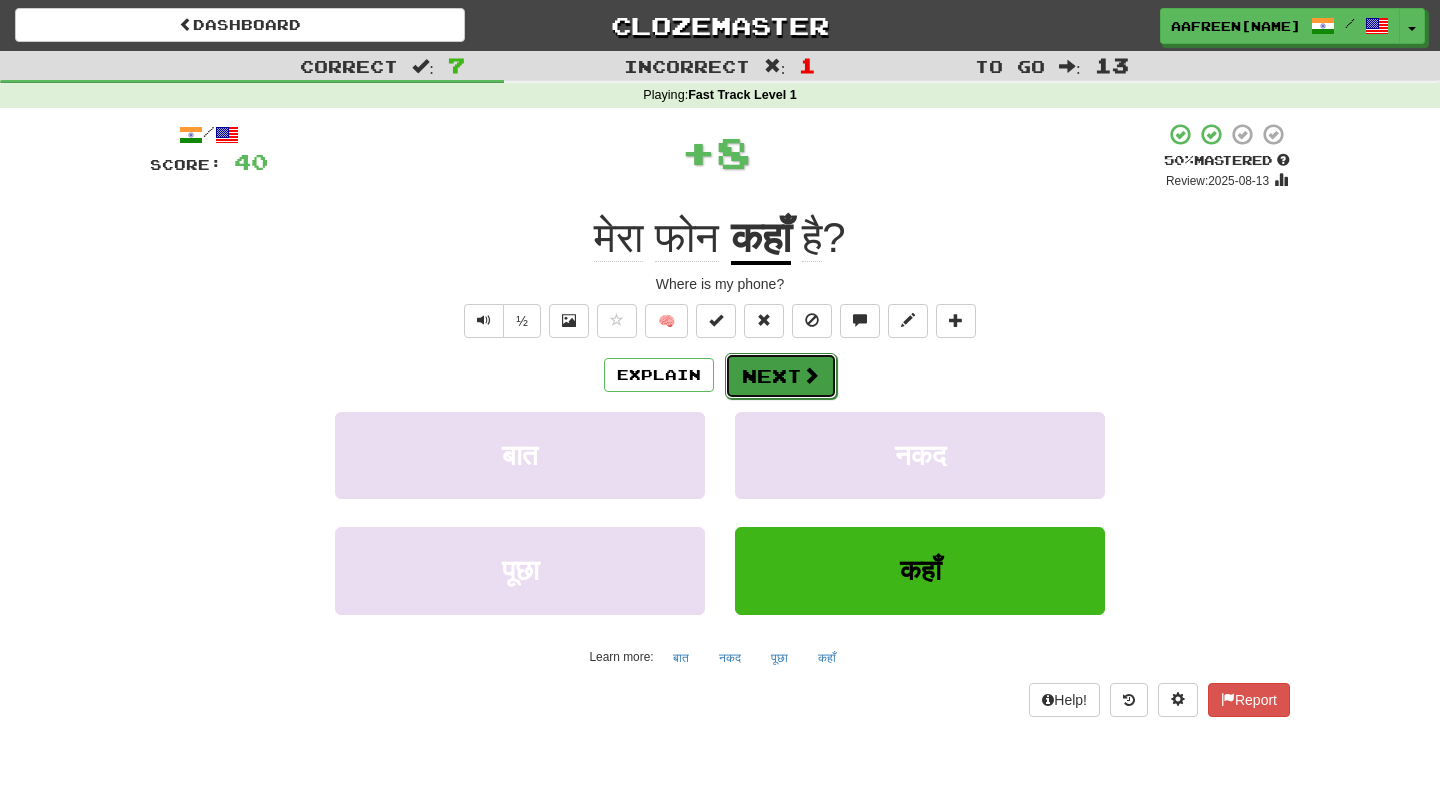 click at bounding box center (811, 375) 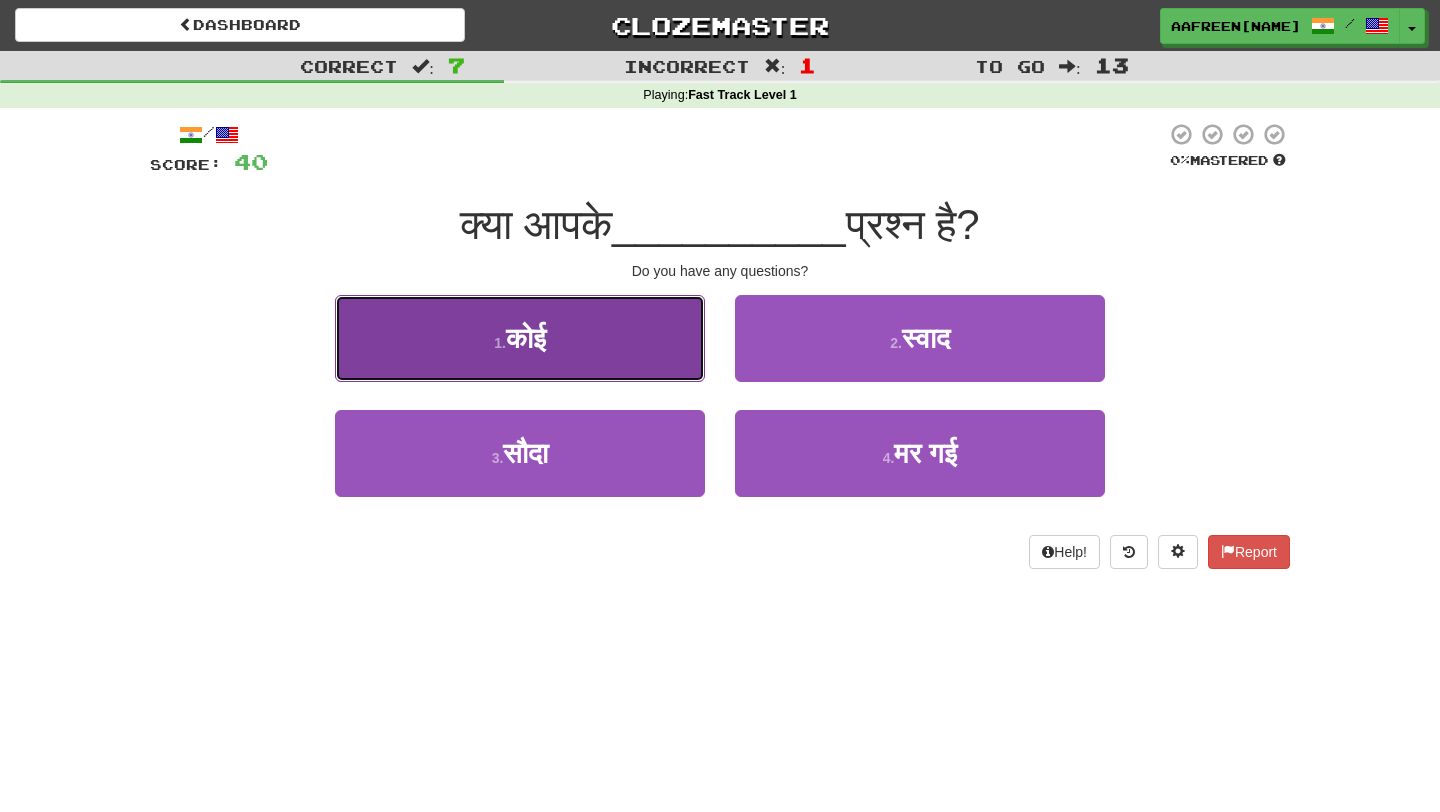 click on "1 .  कोई" at bounding box center (520, 338) 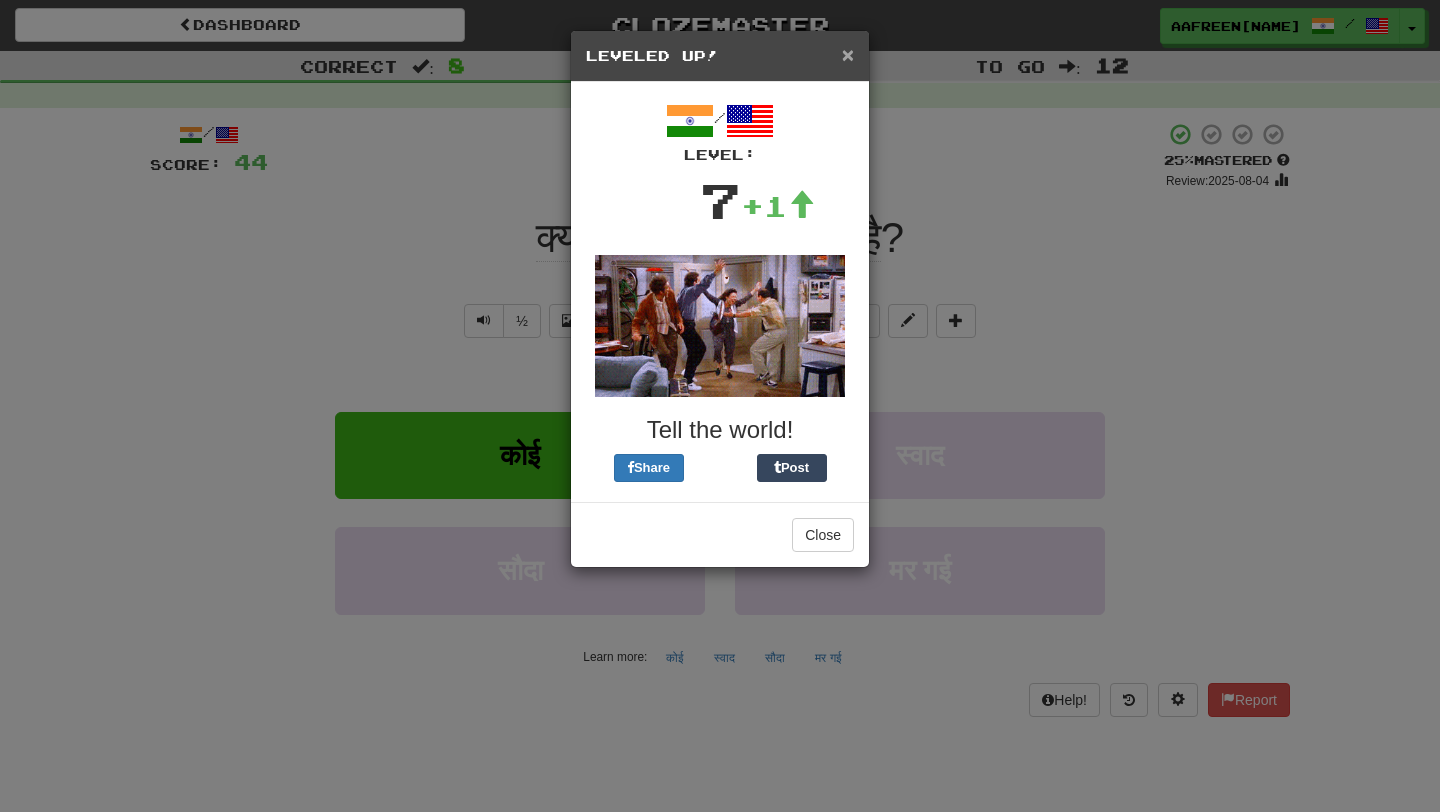 click on "×" at bounding box center (848, 54) 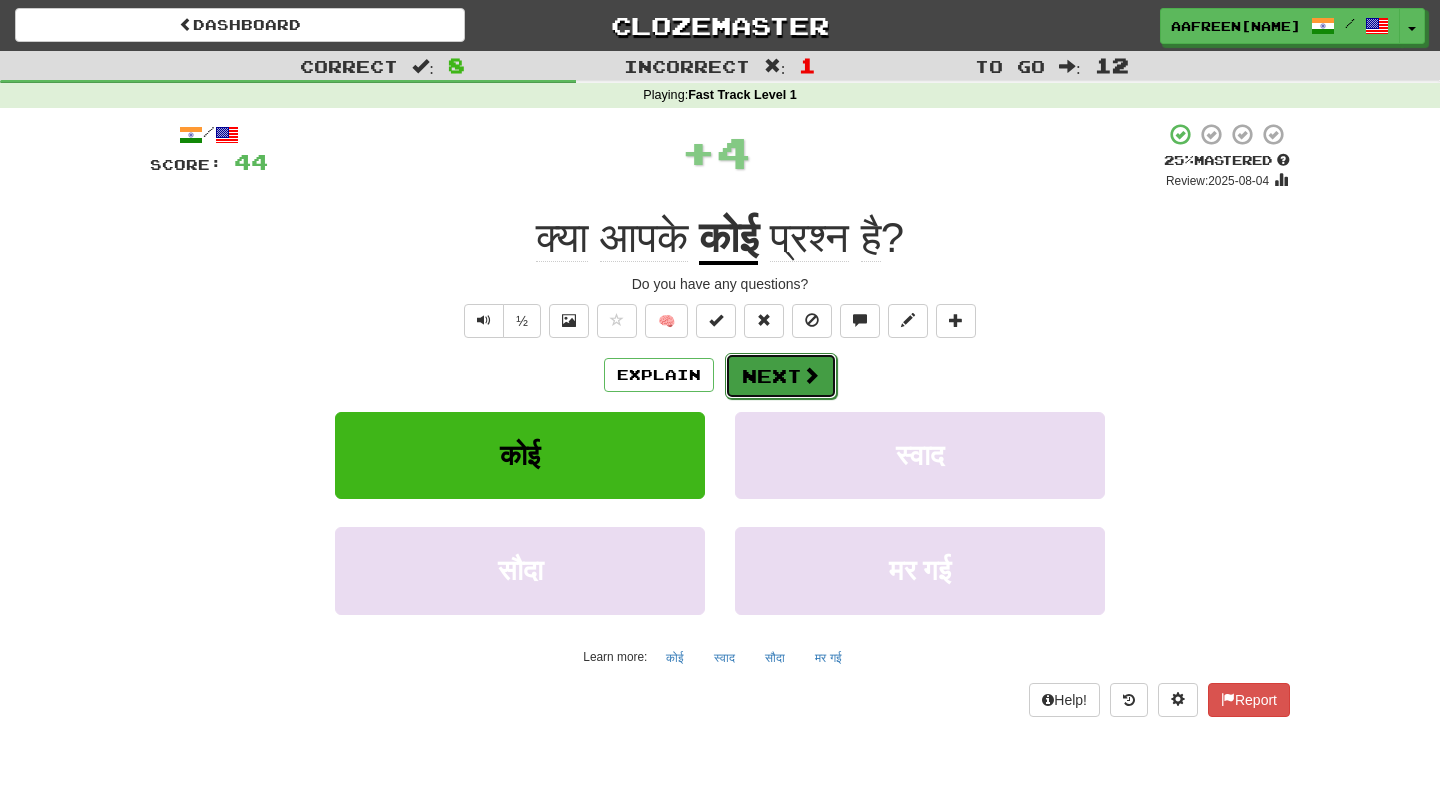 click at bounding box center (811, 375) 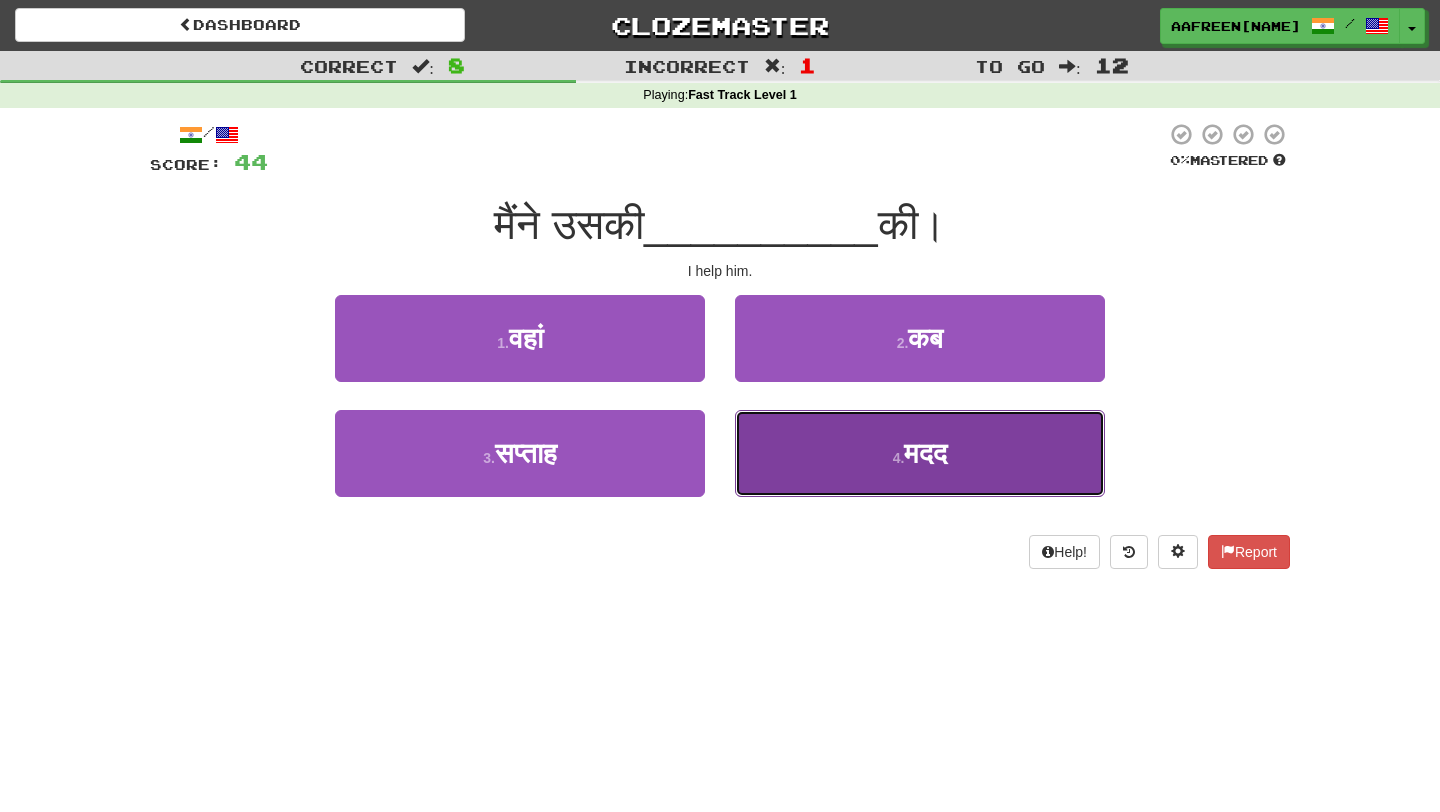 click on "4 .  मदद" at bounding box center [920, 453] 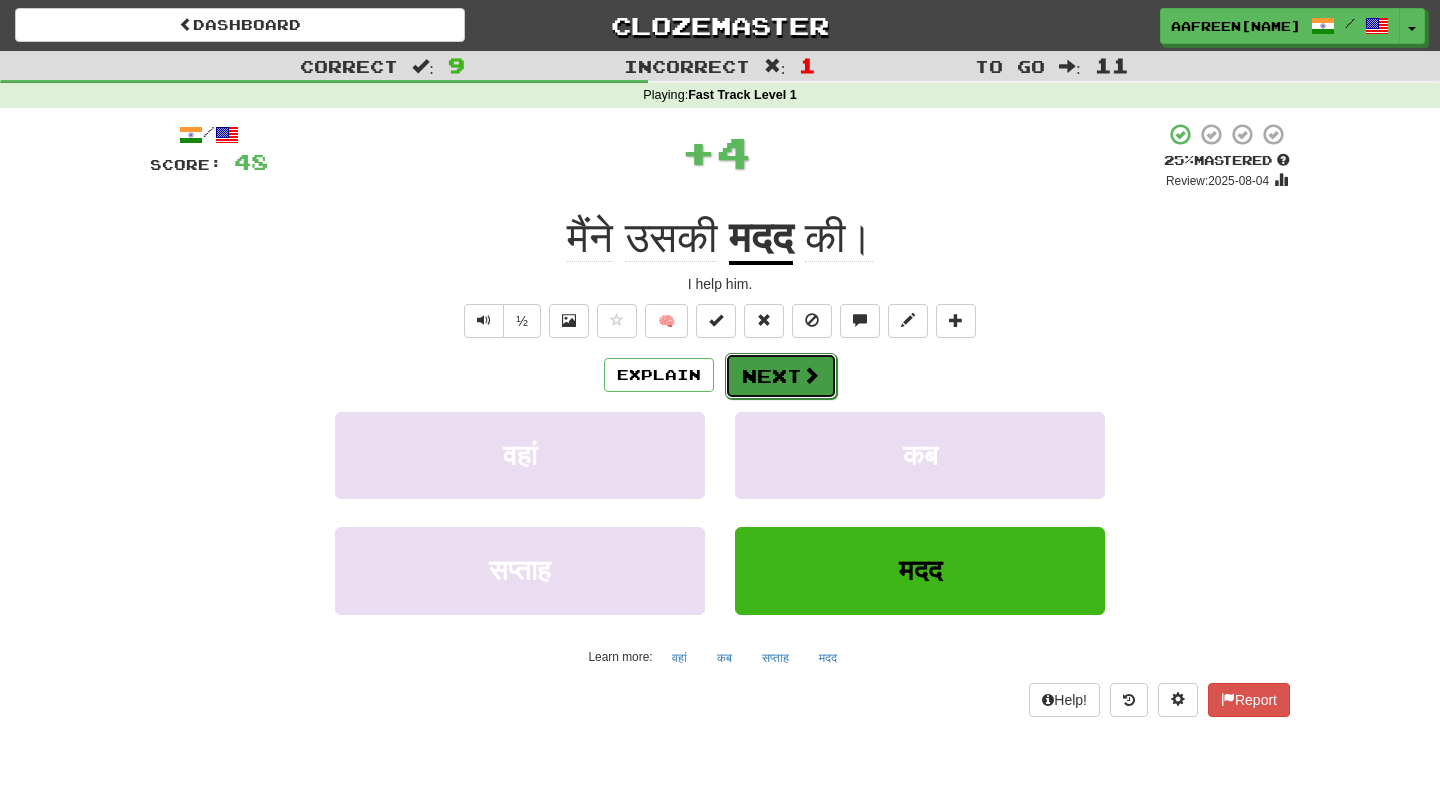 click on "Next" at bounding box center [781, 376] 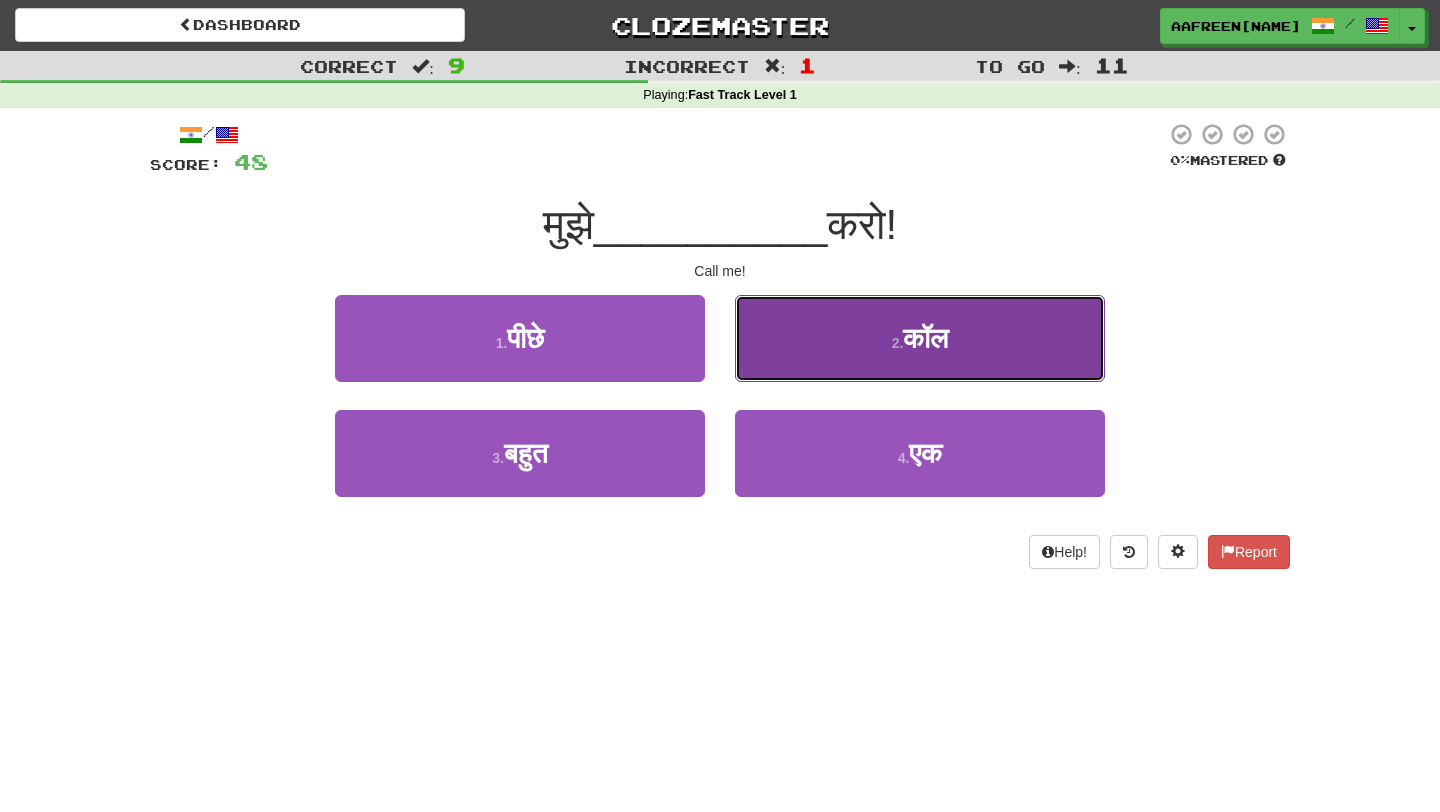 click on "2 .  कॉल" at bounding box center (920, 338) 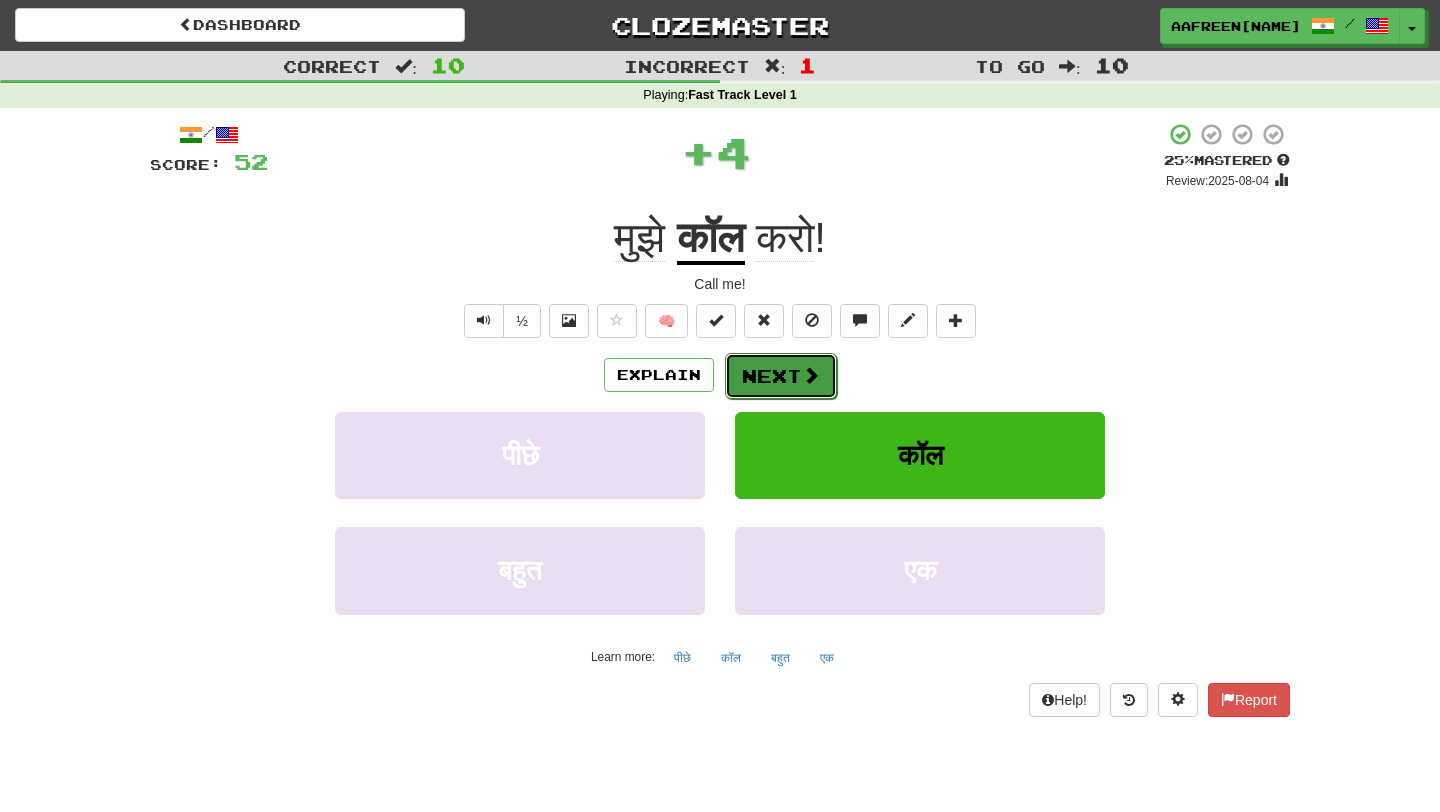 click on "Next" at bounding box center (781, 376) 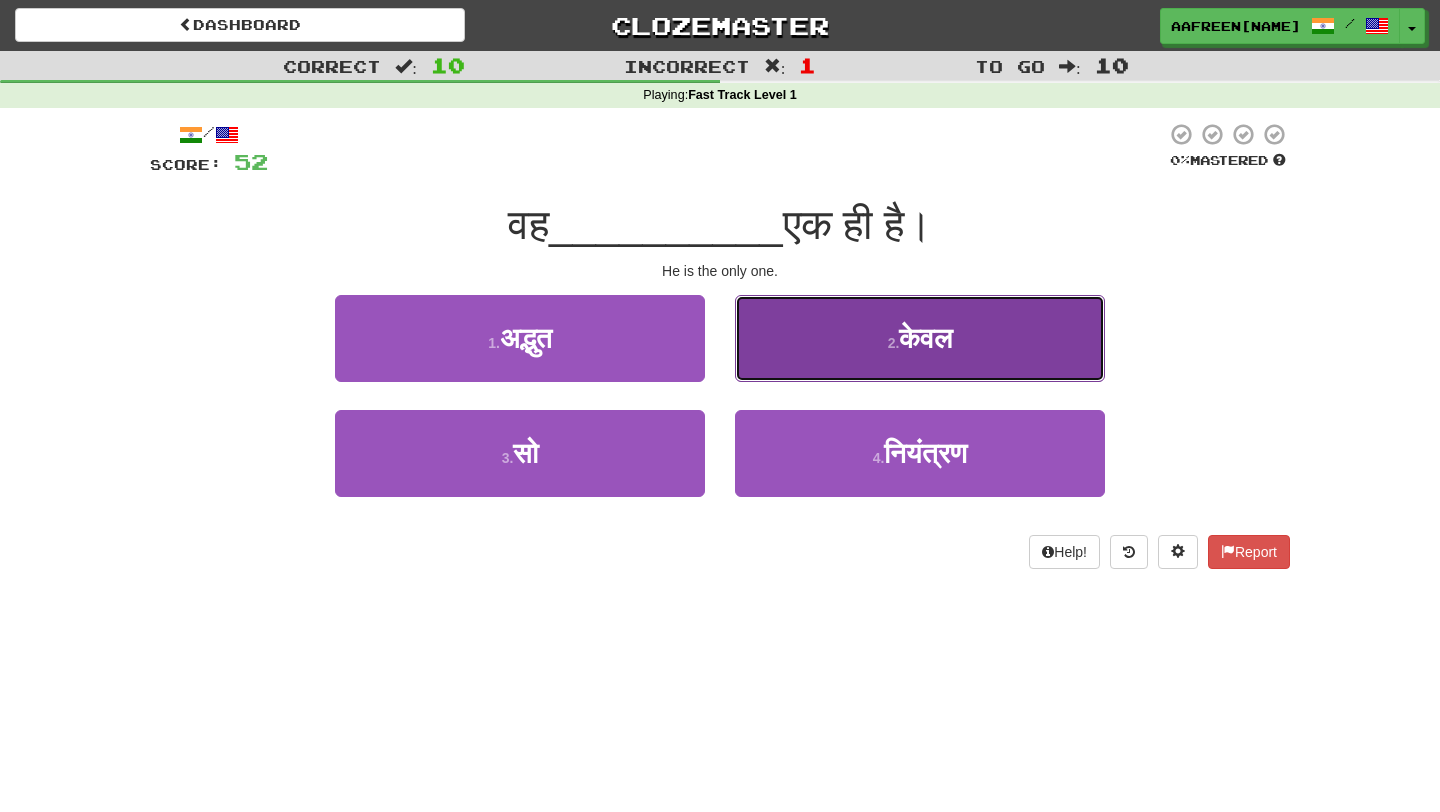 click on "2 .  केवल" at bounding box center [920, 338] 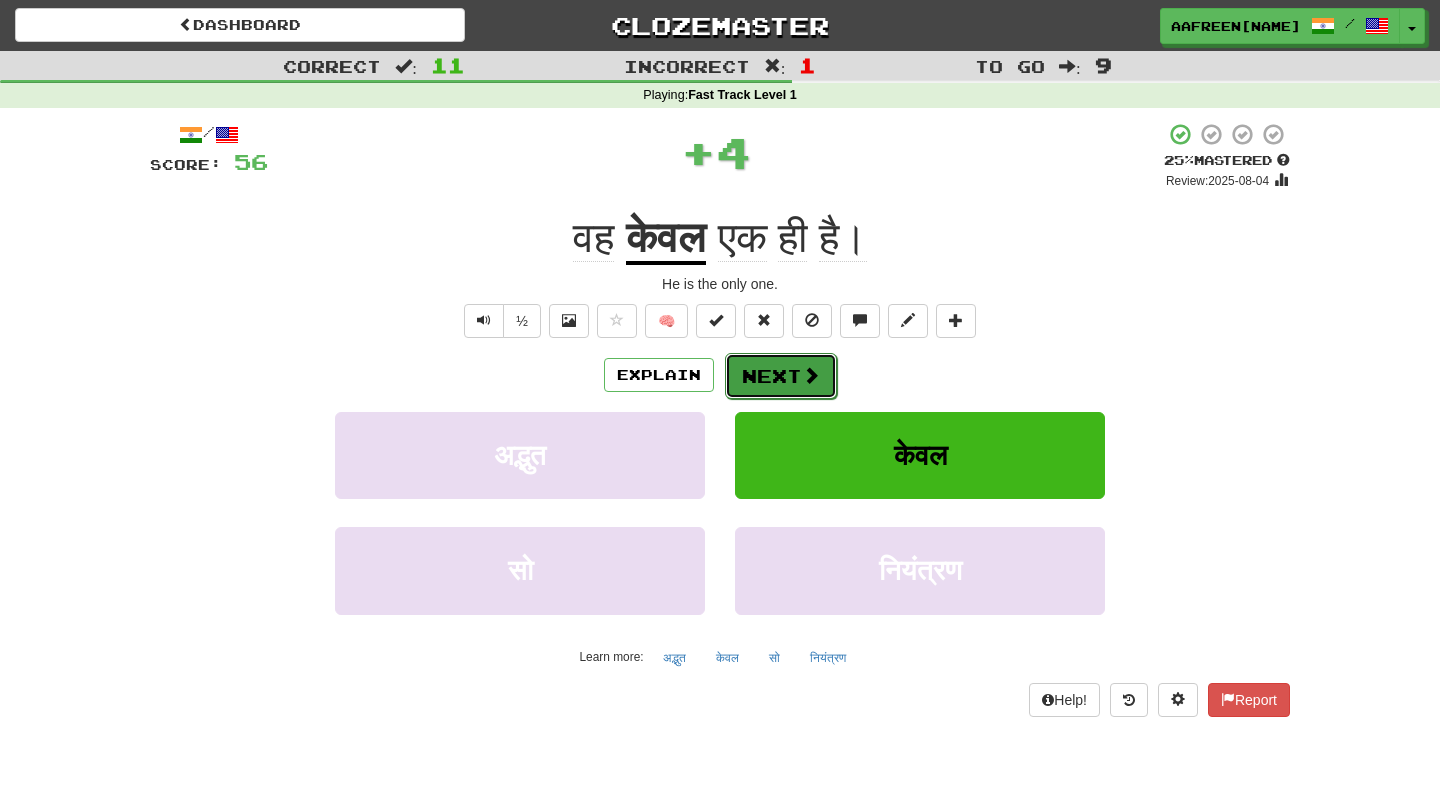 click on "Next" at bounding box center [781, 376] 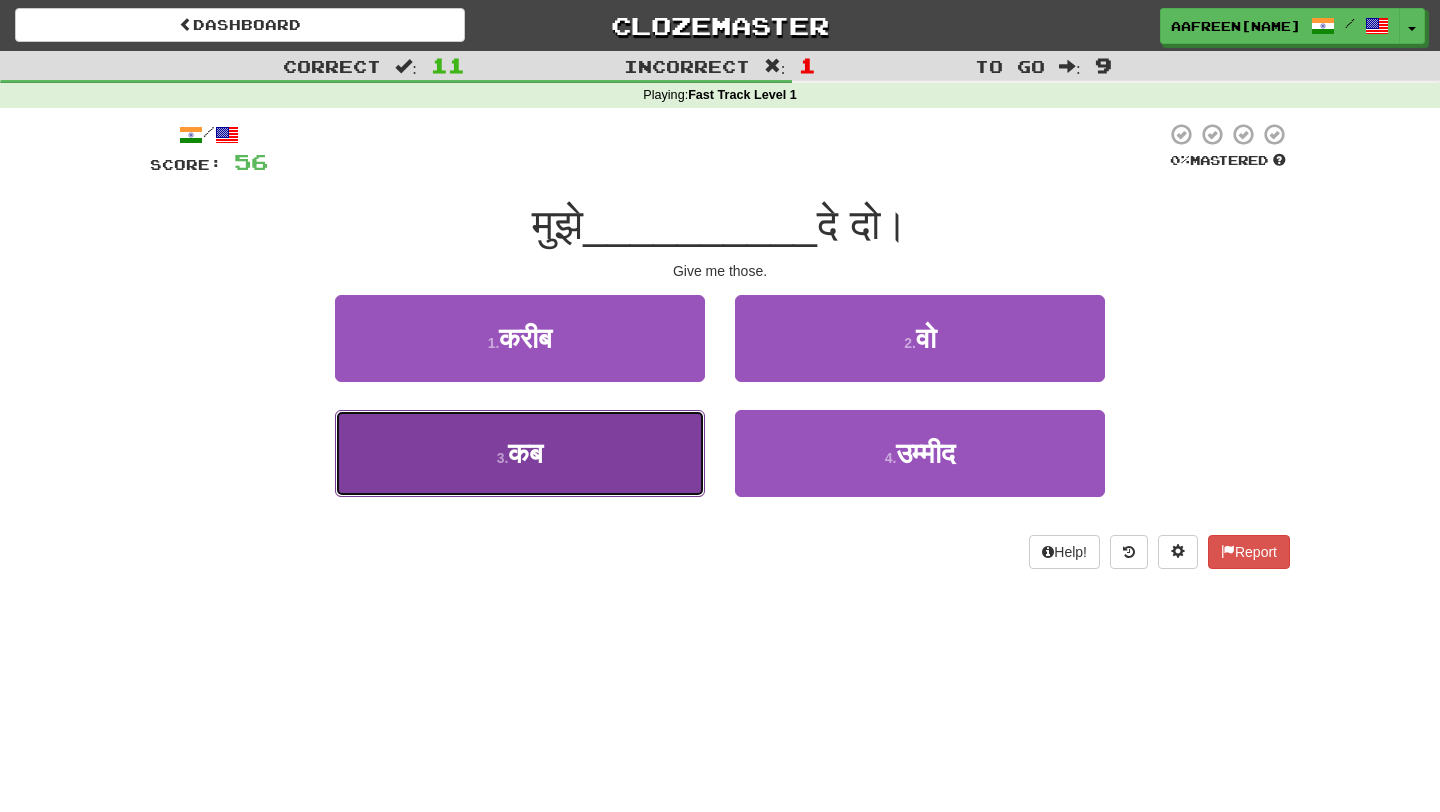 click on "3 .  कब" at bounding box center (520, 453) 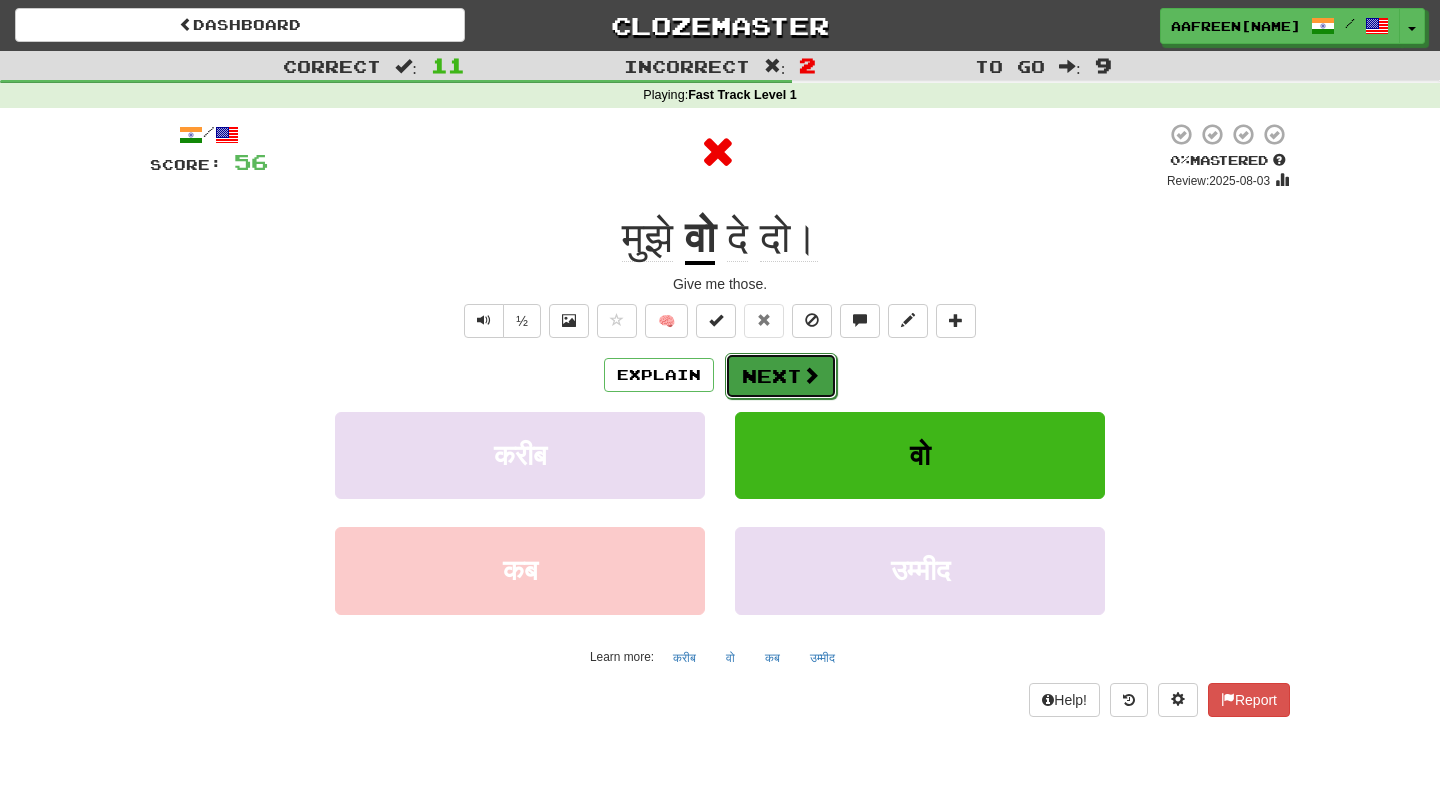 click on "Next" at bounding box center [781, 376] 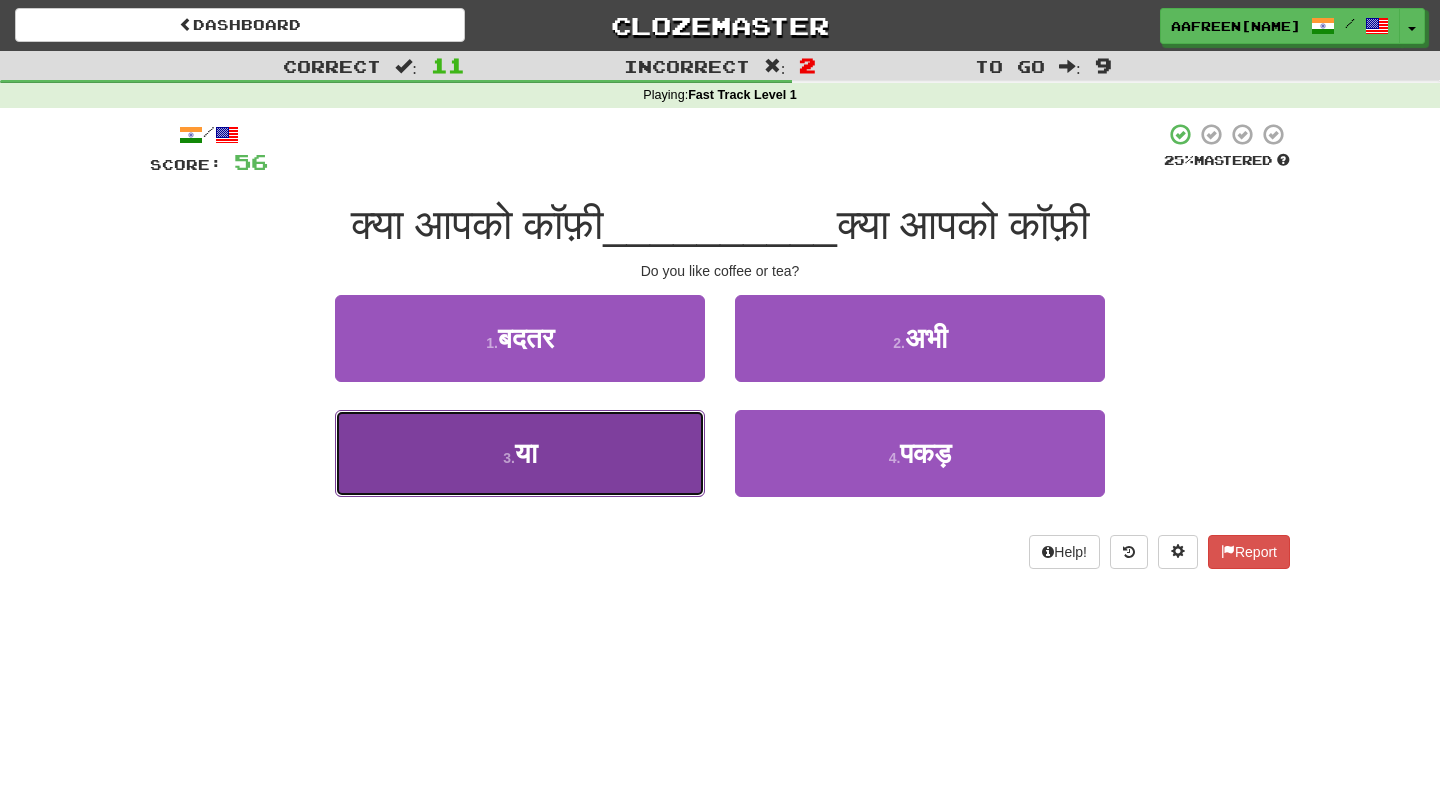 click on "3 .  या" at bounding box center [520, 453] 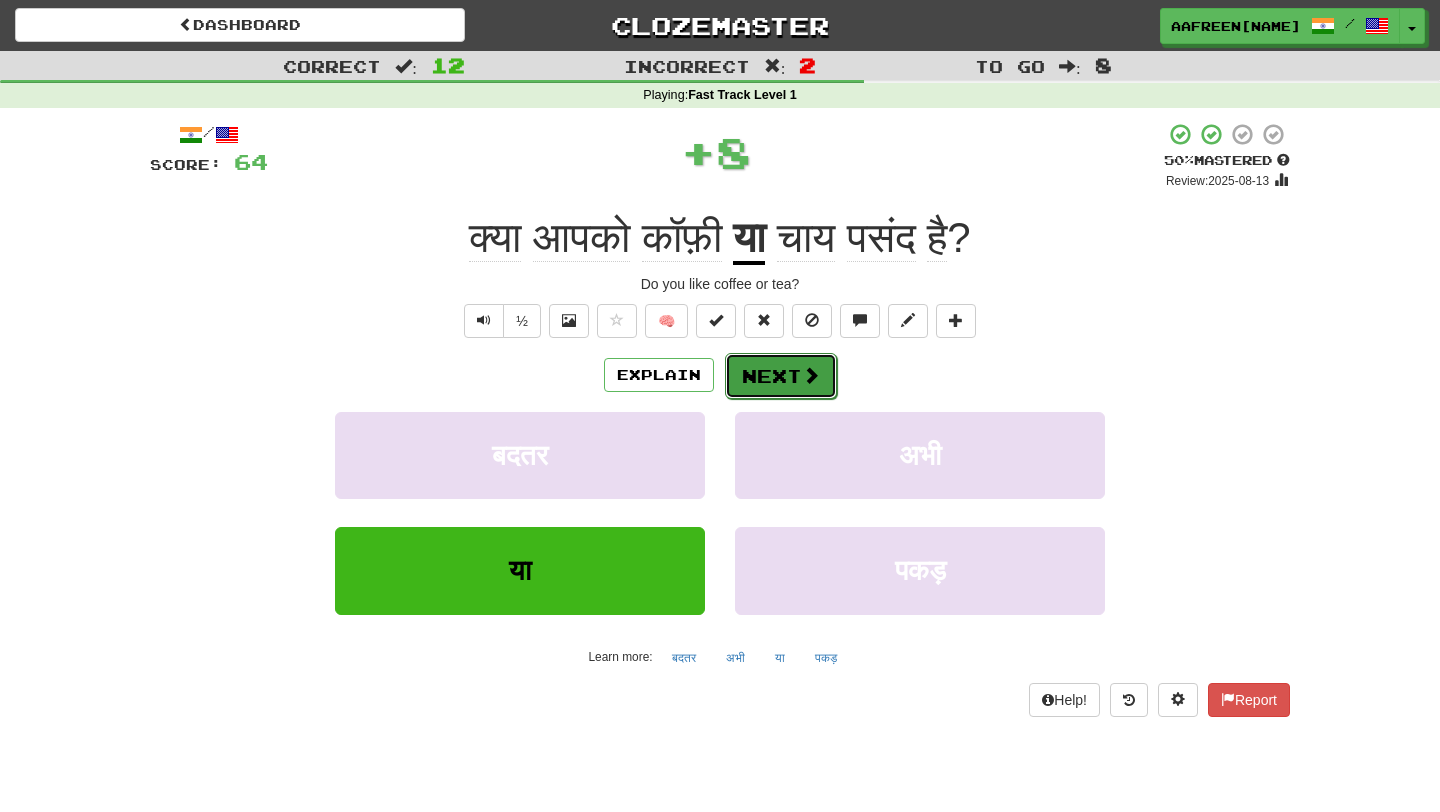 click on "Next" at bounding box center (781, 376) 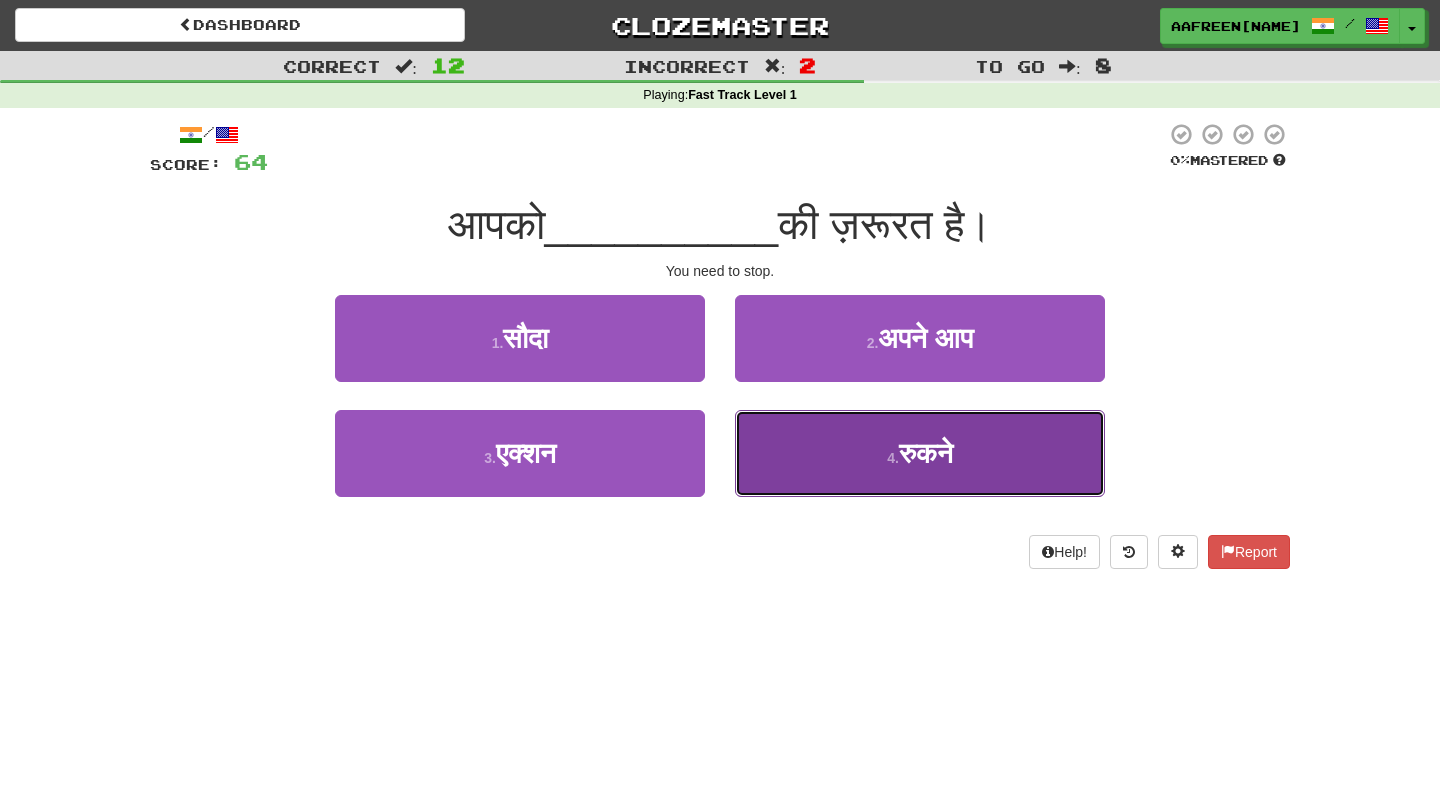 click on "4 .  रुकने" at bounding box center (920, 453) 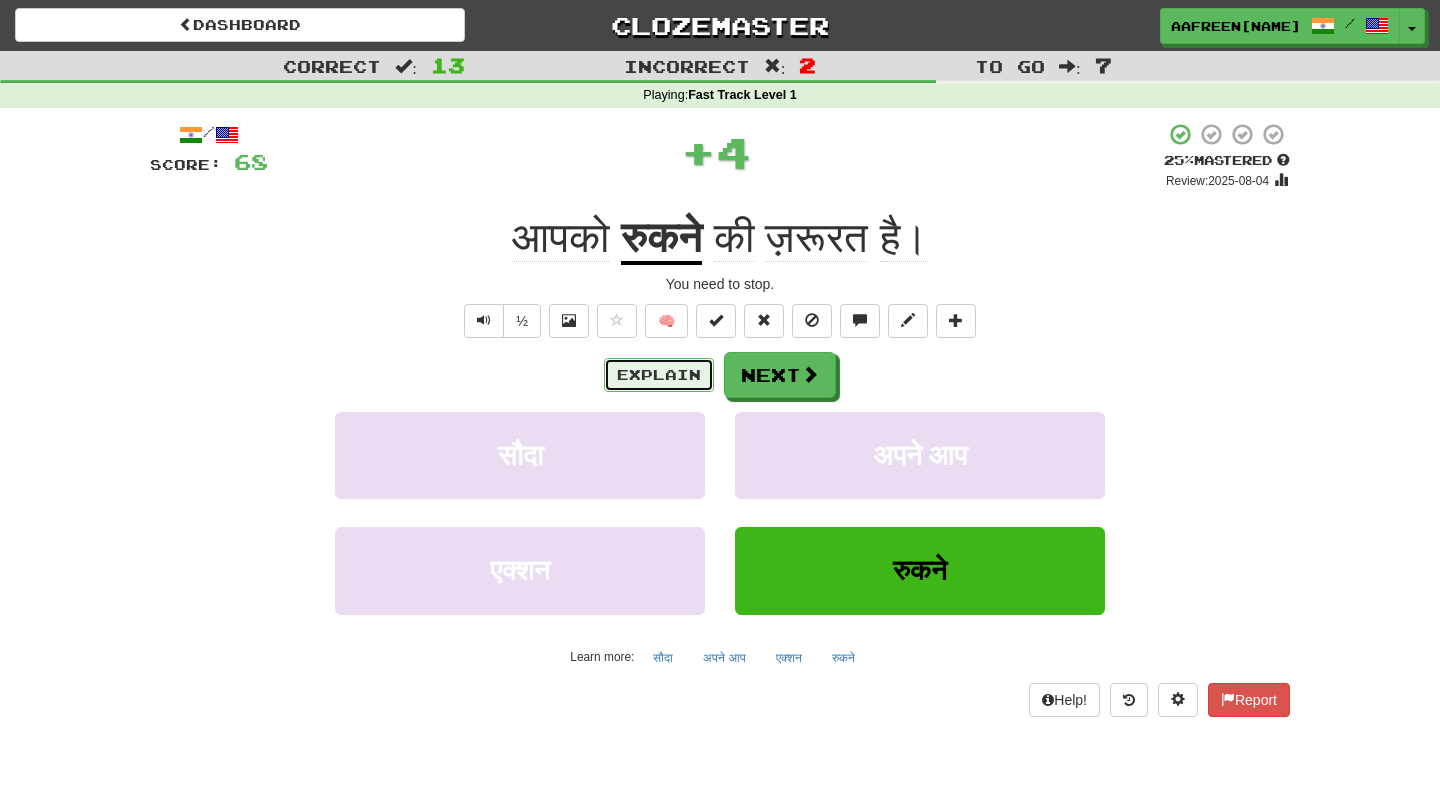 click on "Explain" at bounding box center (659, 375) 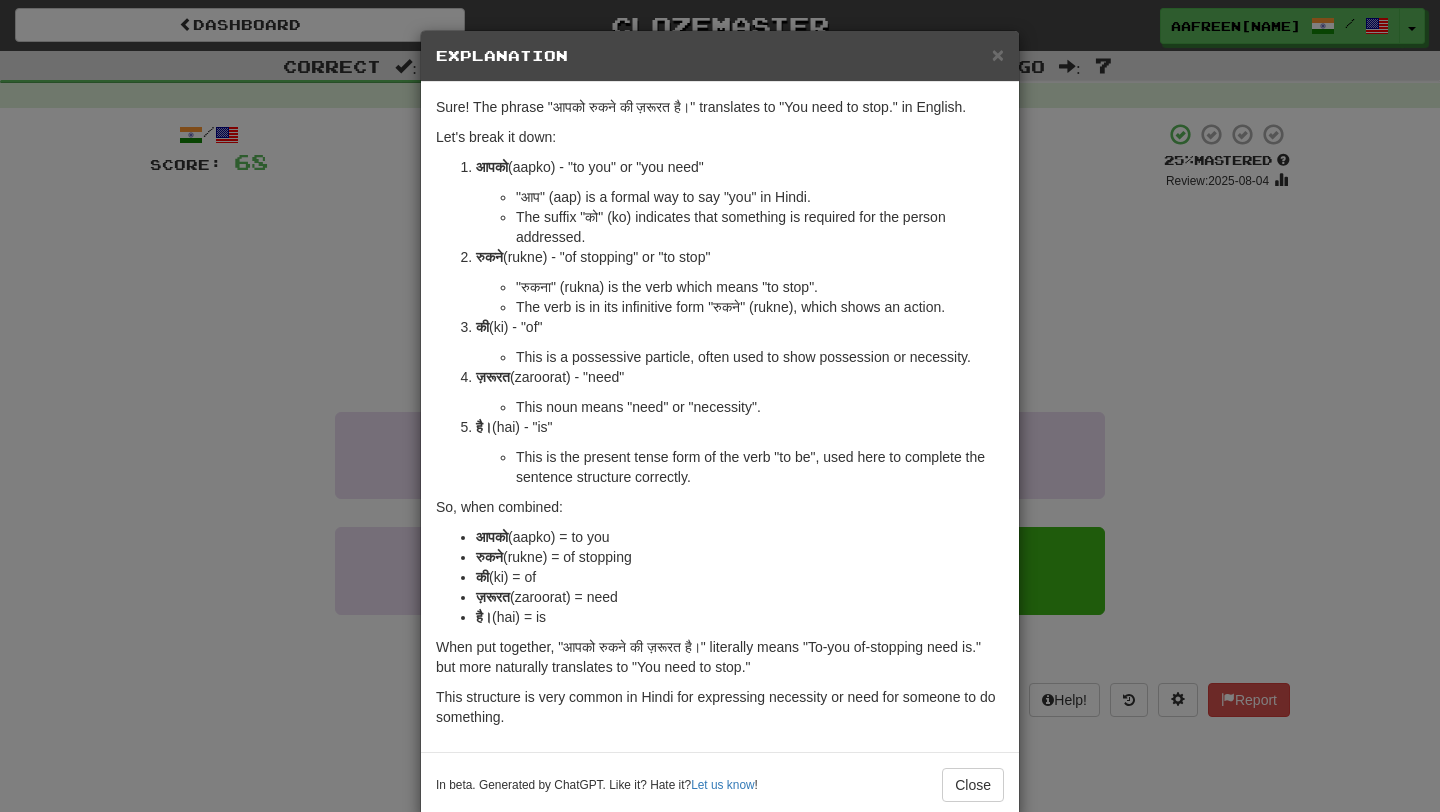 scroll, scrollTop: 36, scrollLeft: 0, axis: vertical 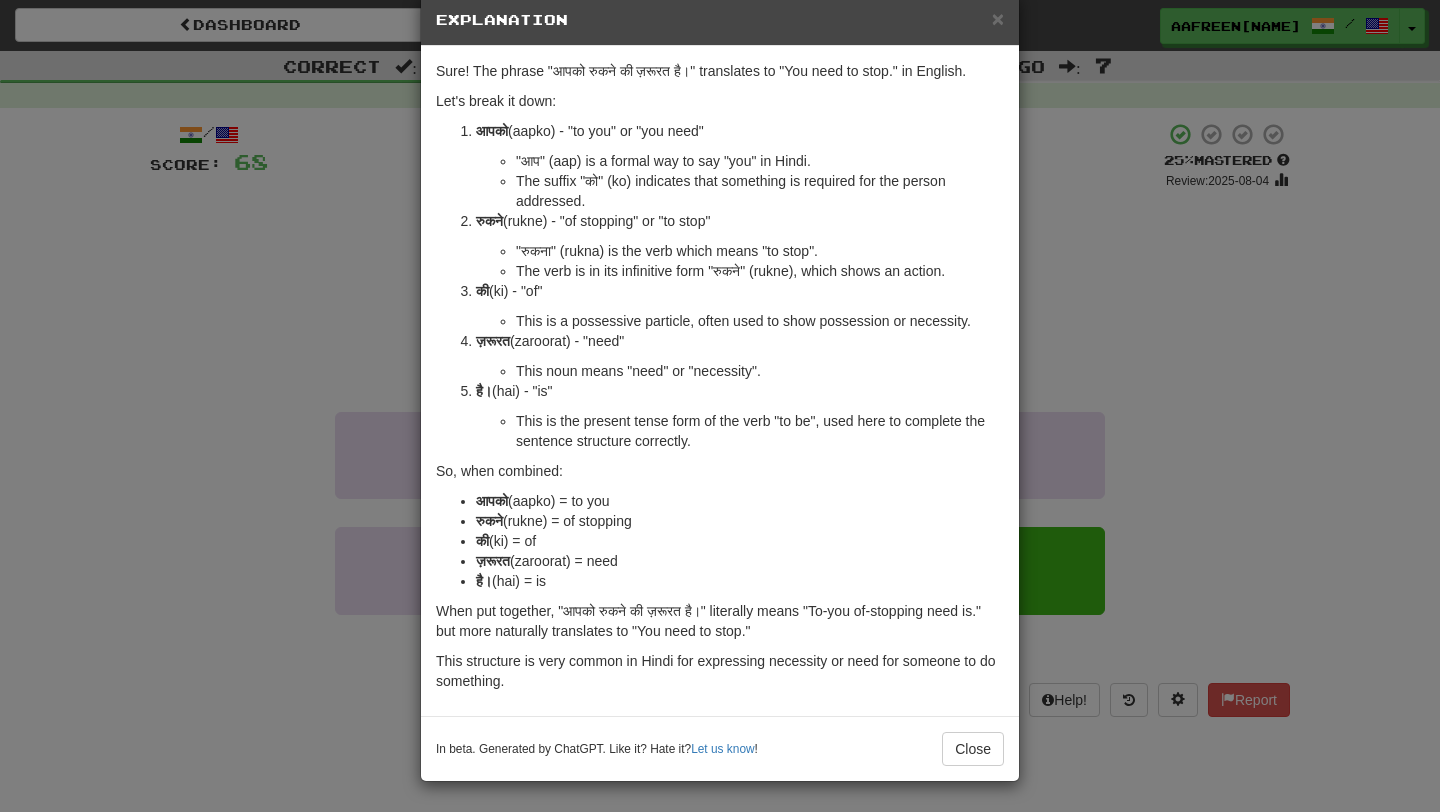 click on "× Explanation Sure! The phrase "आपको रुकने की ज़रूरत है।" translates to "You need to stop." in English.
Let's break it down:
आपको  (aapko) - "to you" or "you need"
"आप" (aap) is a formal way to say "you" in Hindi.
The suffix "को" (ko) indicates that something is required for the person addressed.
रुकने  (rukne) - "of stopping" or "to stop"
"रुकना" (rukna) is the verb which means "to stop".
The verb is in its infinitive form "rukne" (rukne), which shows an action.
की  (ki) - "of"
This is a possessive particle, often used to show possession or necessity.
ज़रूरत  (zaroorat) - "need"
This noun means "need" or "necessity".
है।  (hai) - "is"
This is the present tense form of the verb "to be", used here to complete the sentence structure correctly.
So, when combined:
आपको  (aapko) = to you
रुकने
की  (ki) = of" at bounding box center [720, 406] 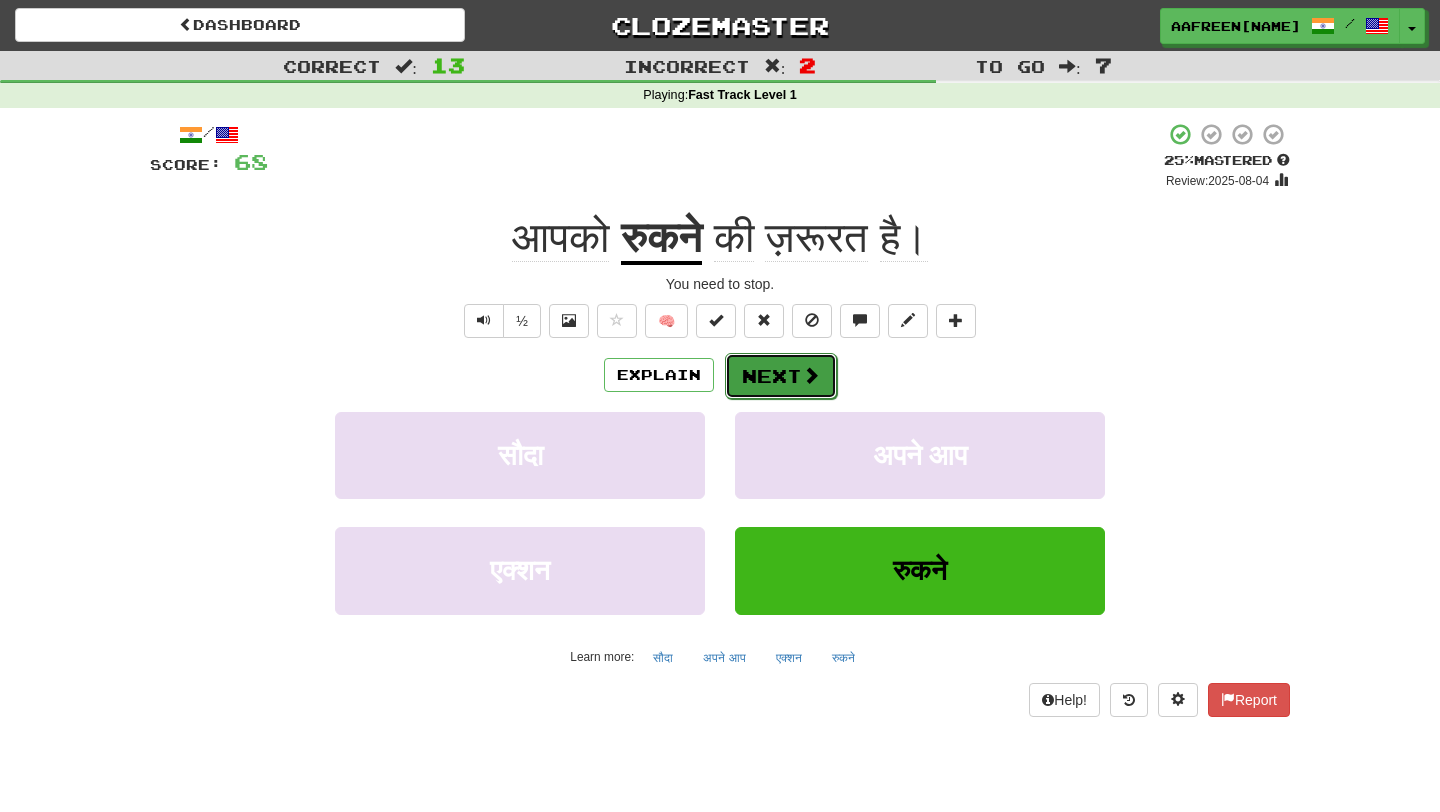 click on "Next" at bounding box center [781, 376] 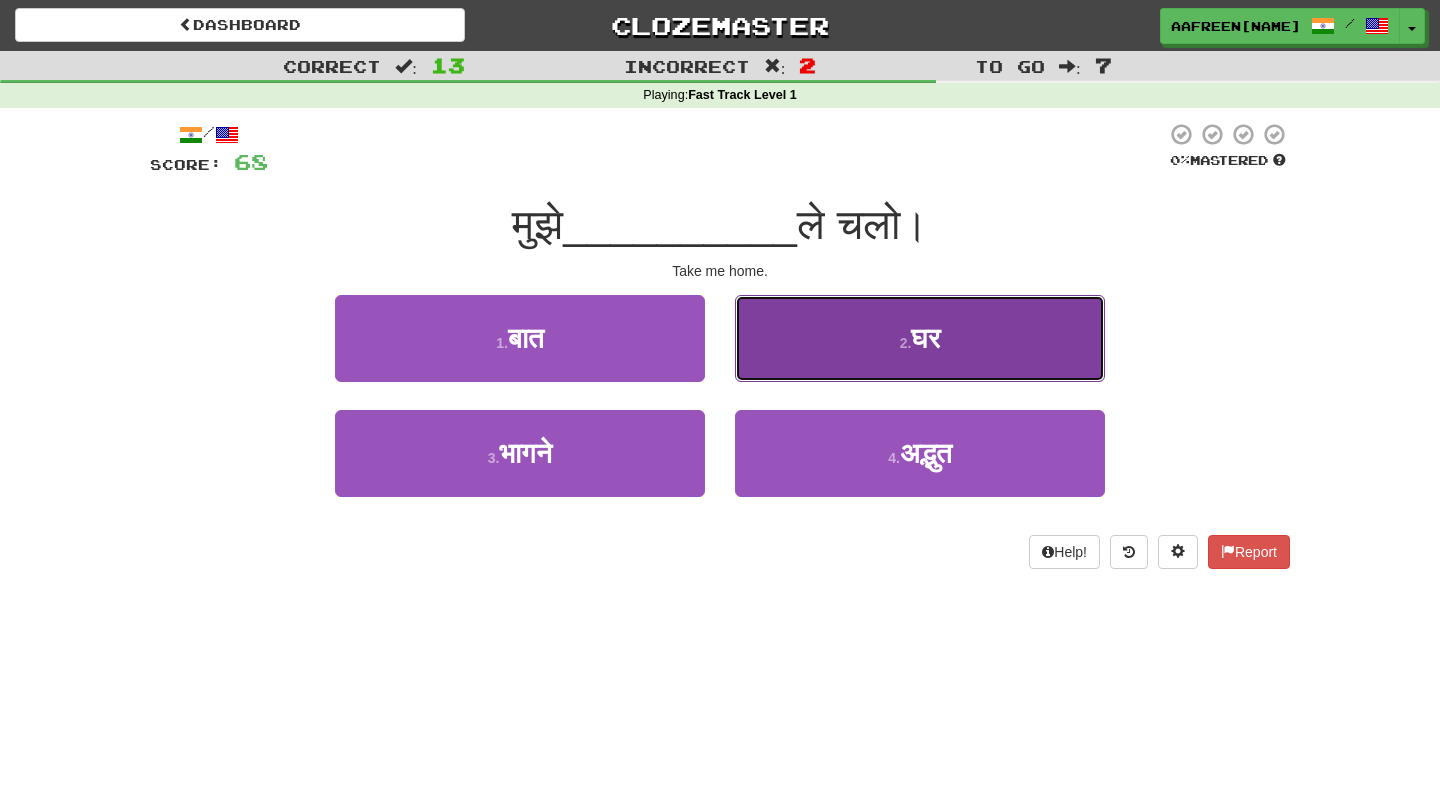 click on "2 .  घर" at bounding box center [920, 338] 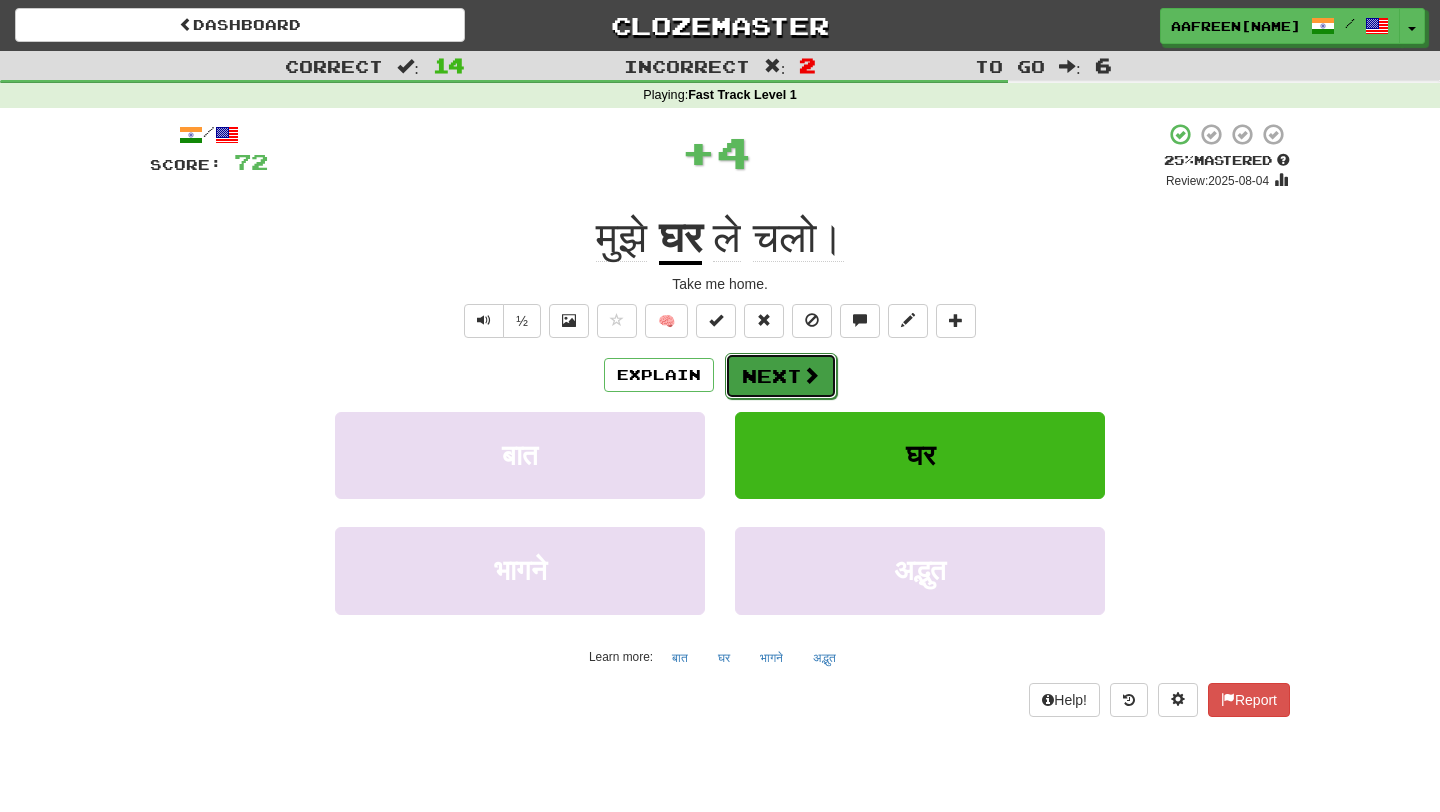 click at bounding box center (811, 375) 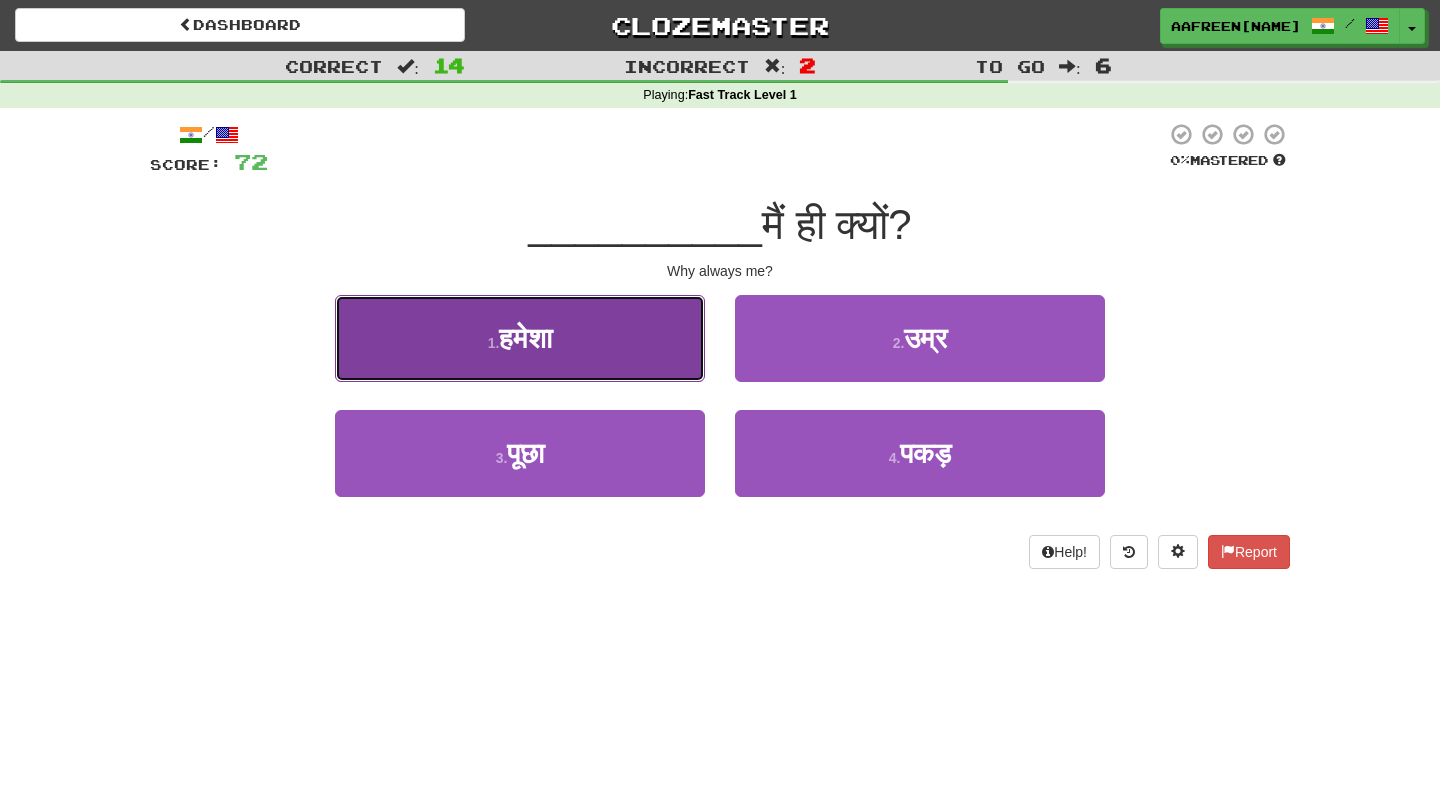 click on "1 .  हमेशा" at bounding box center (520, 338) 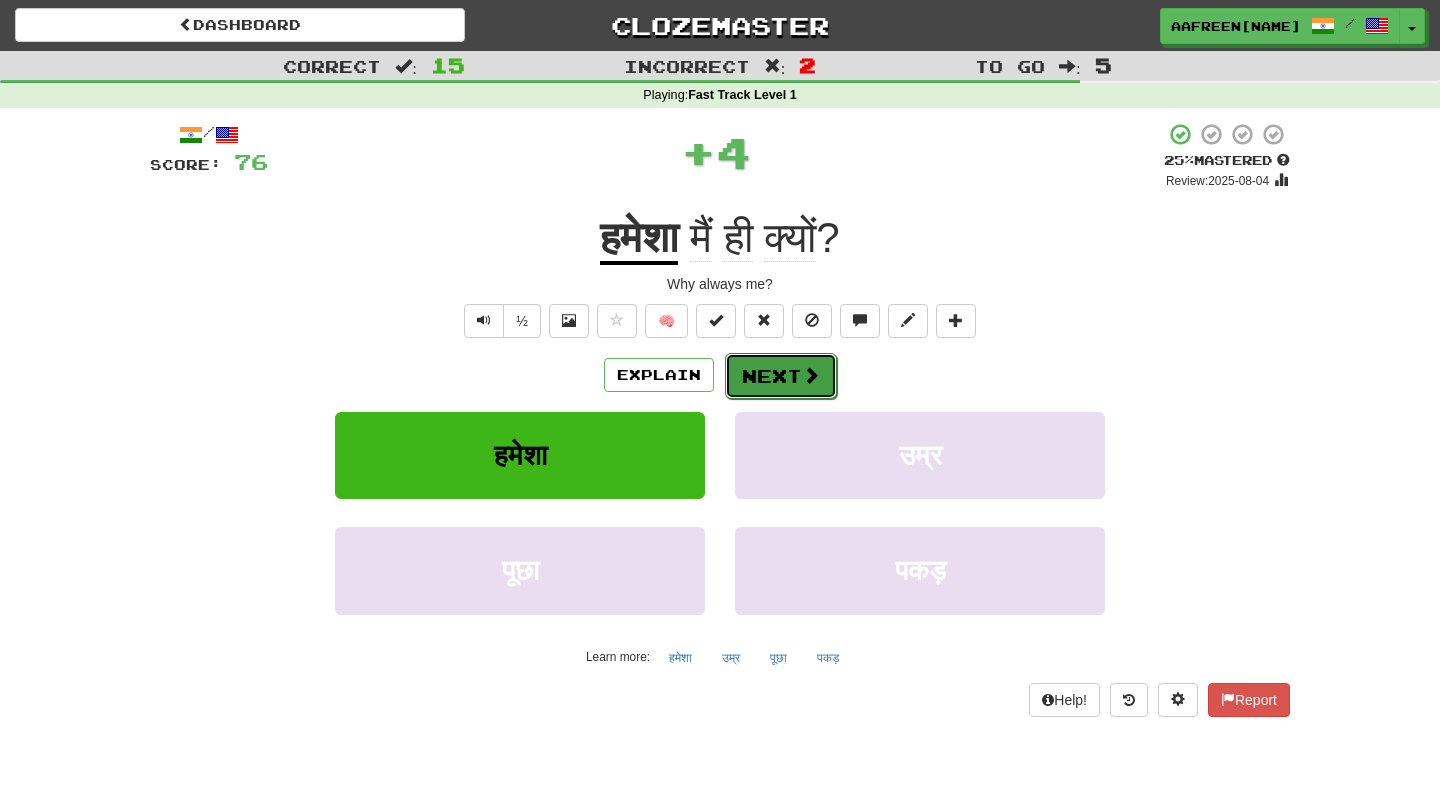 click on "Next" at bounding box center [781, 376] 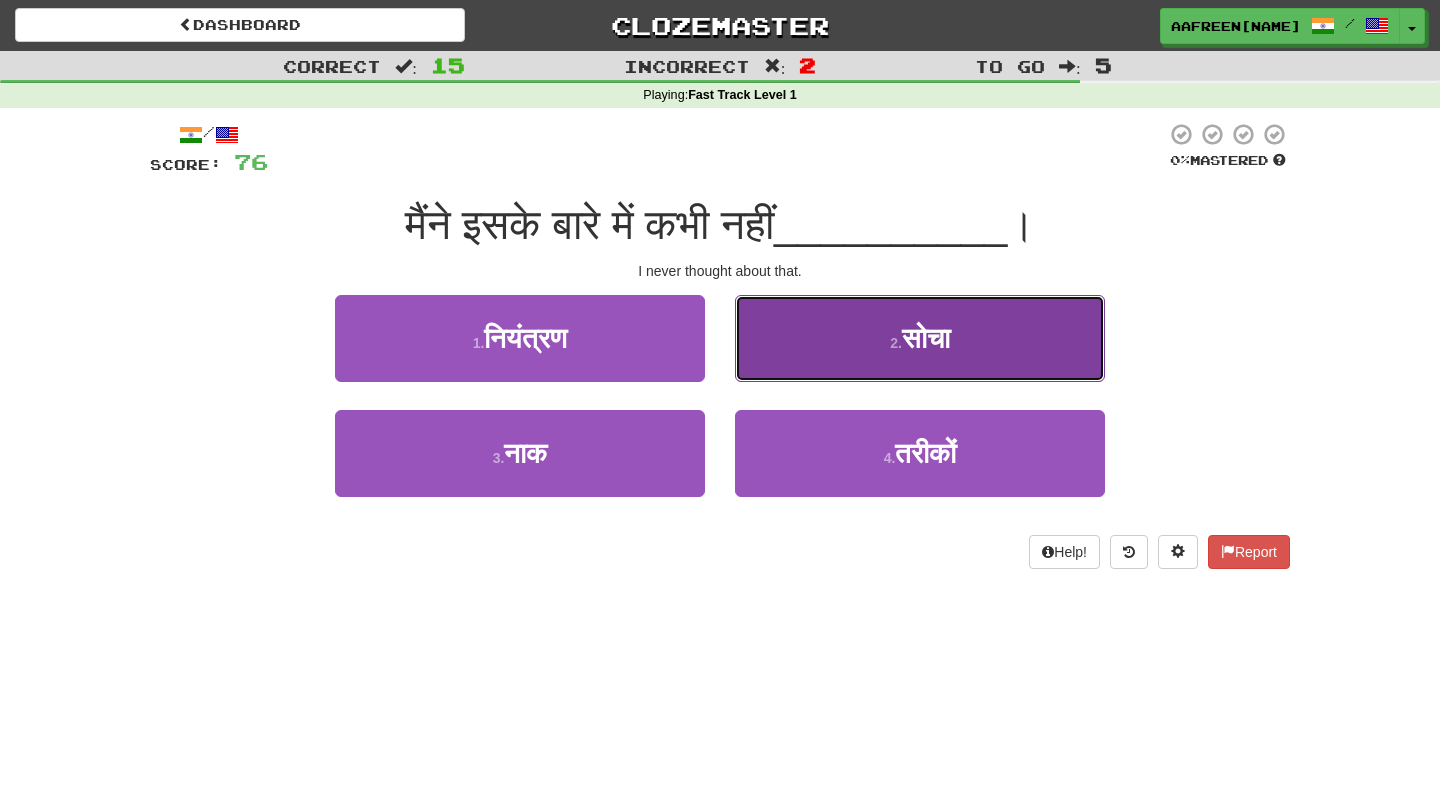 click on "2 .  सोचा" at bounding box center [920, 338] 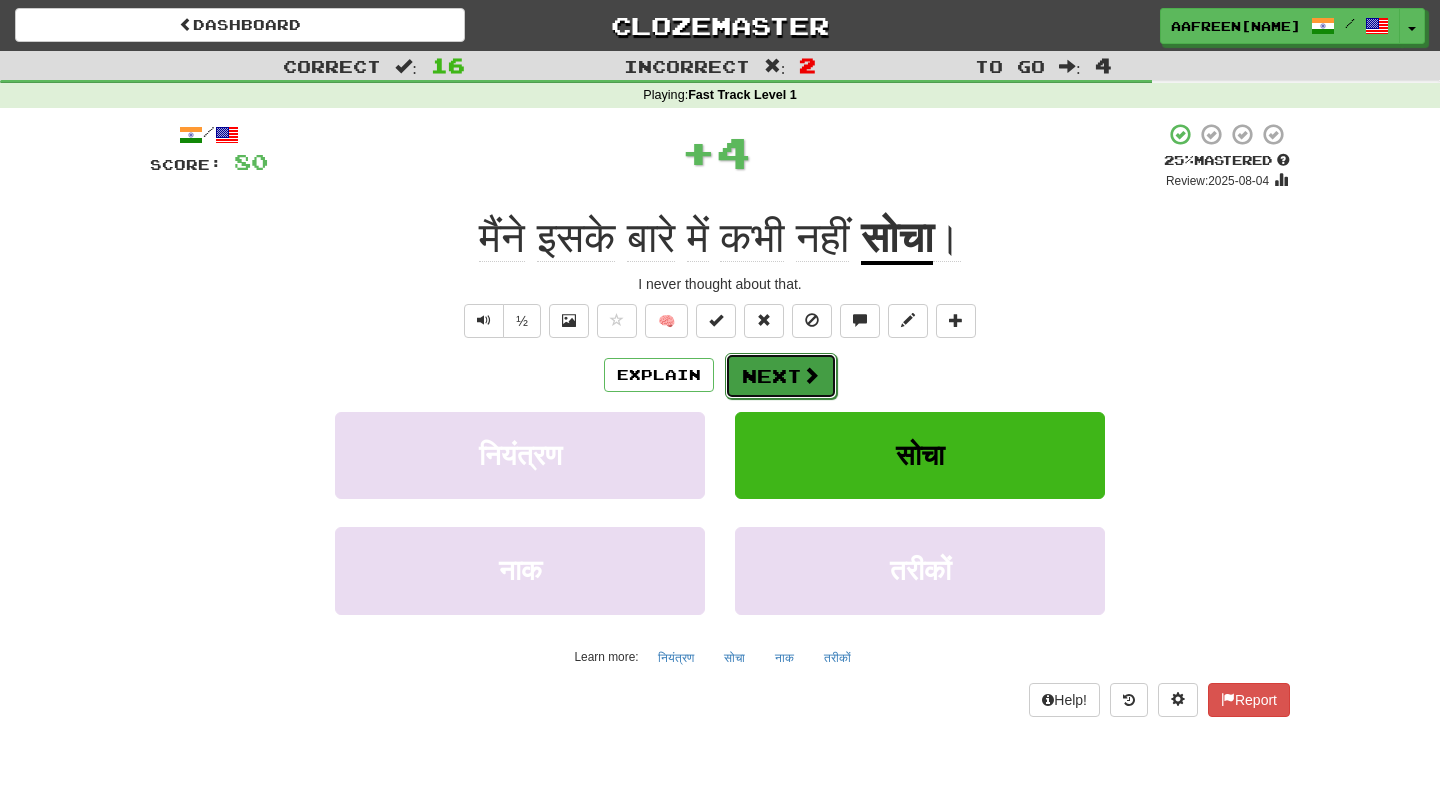 click on "Next" at bounding box center (781, 376) 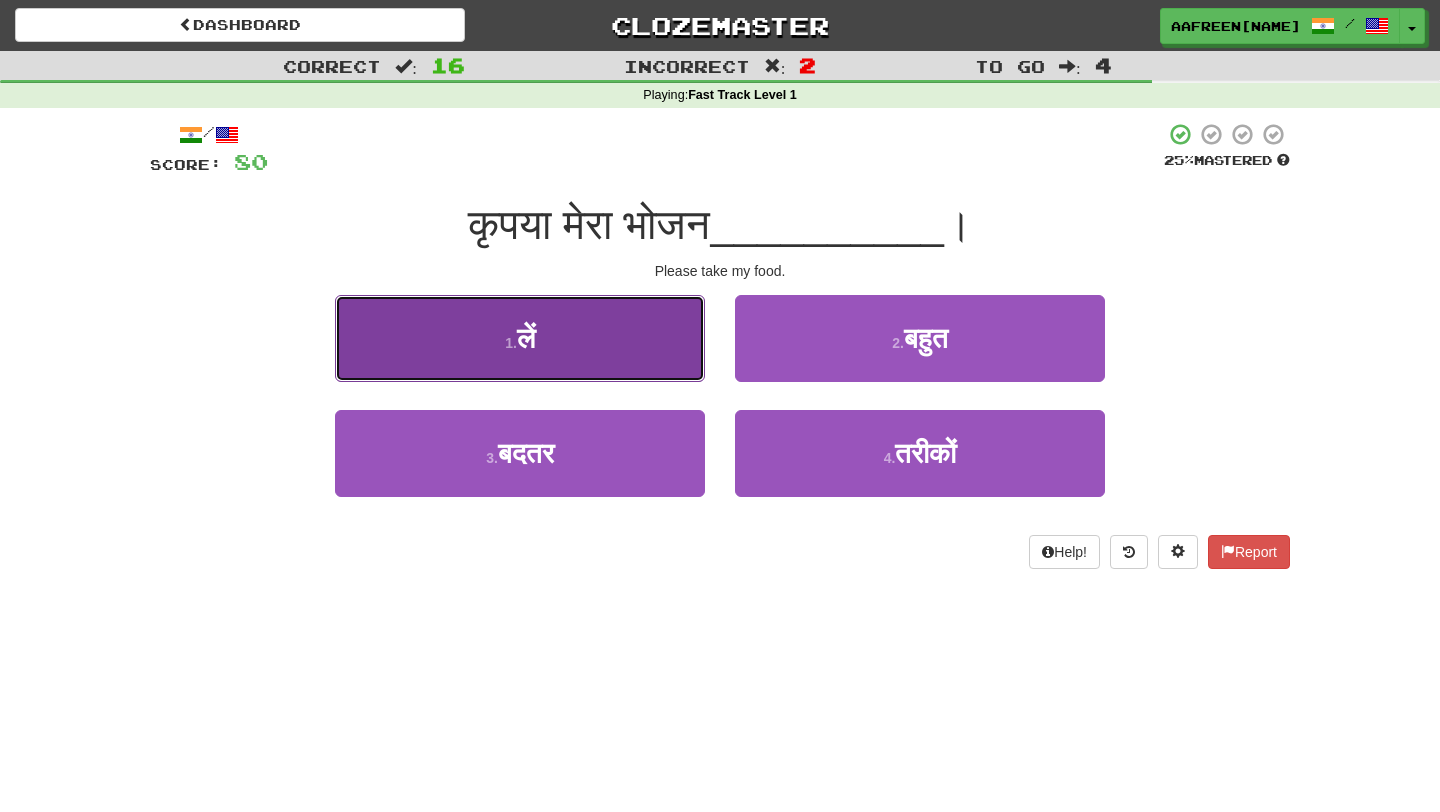 click on "1 .  लें" at bounding box center (520, 338) 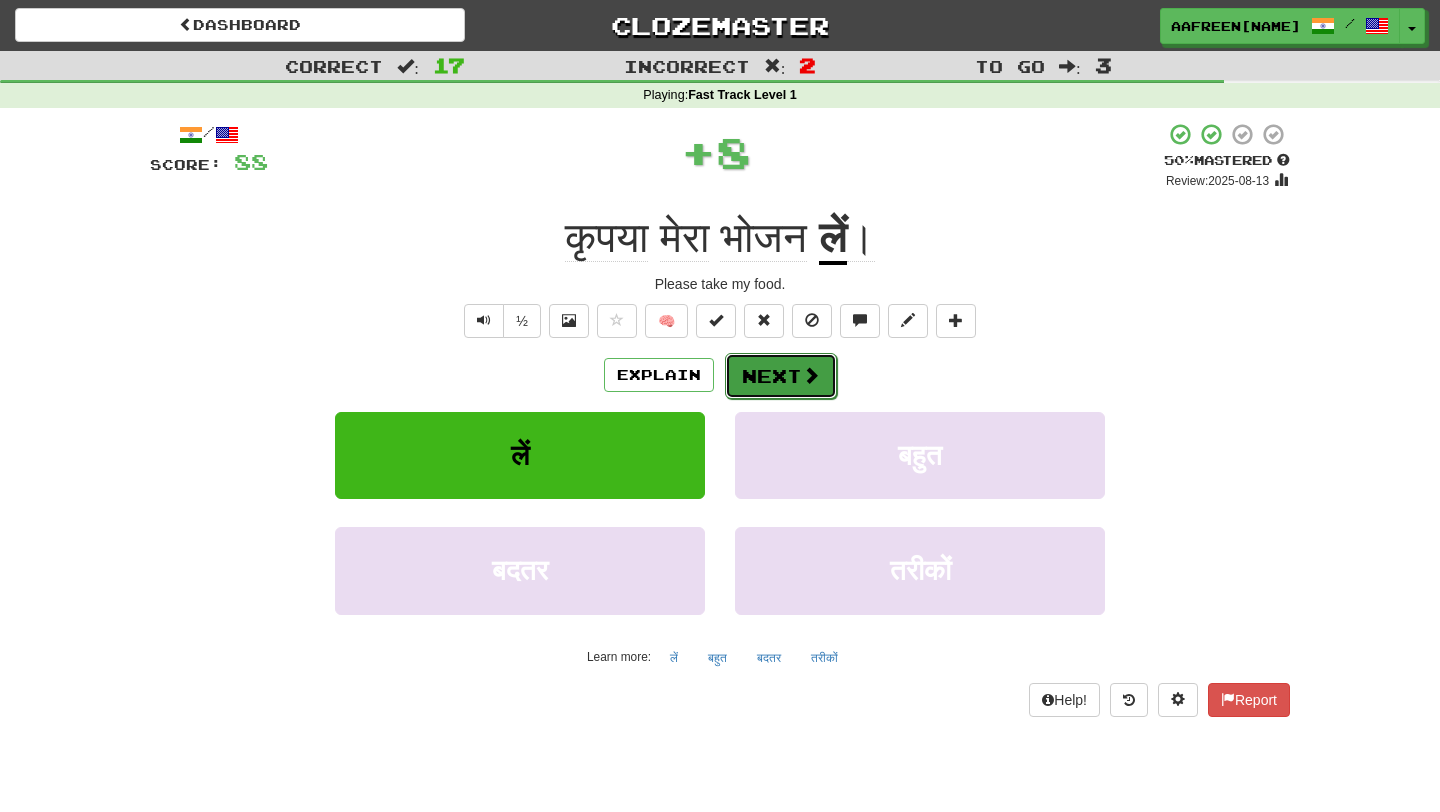 click on "Next" at bounding box center [781, 376] 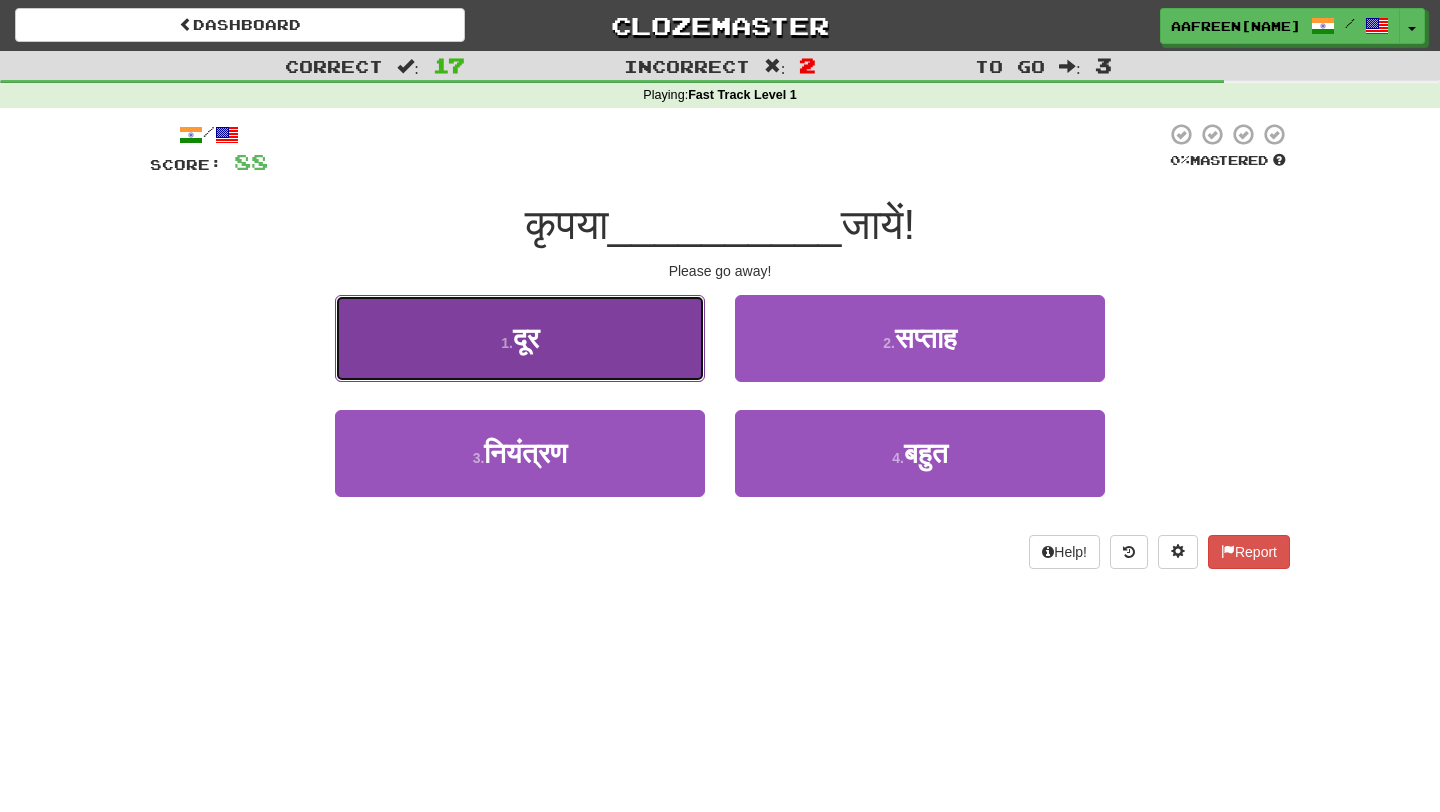click on "1 .  दूर" at bounding box center [520, 338] 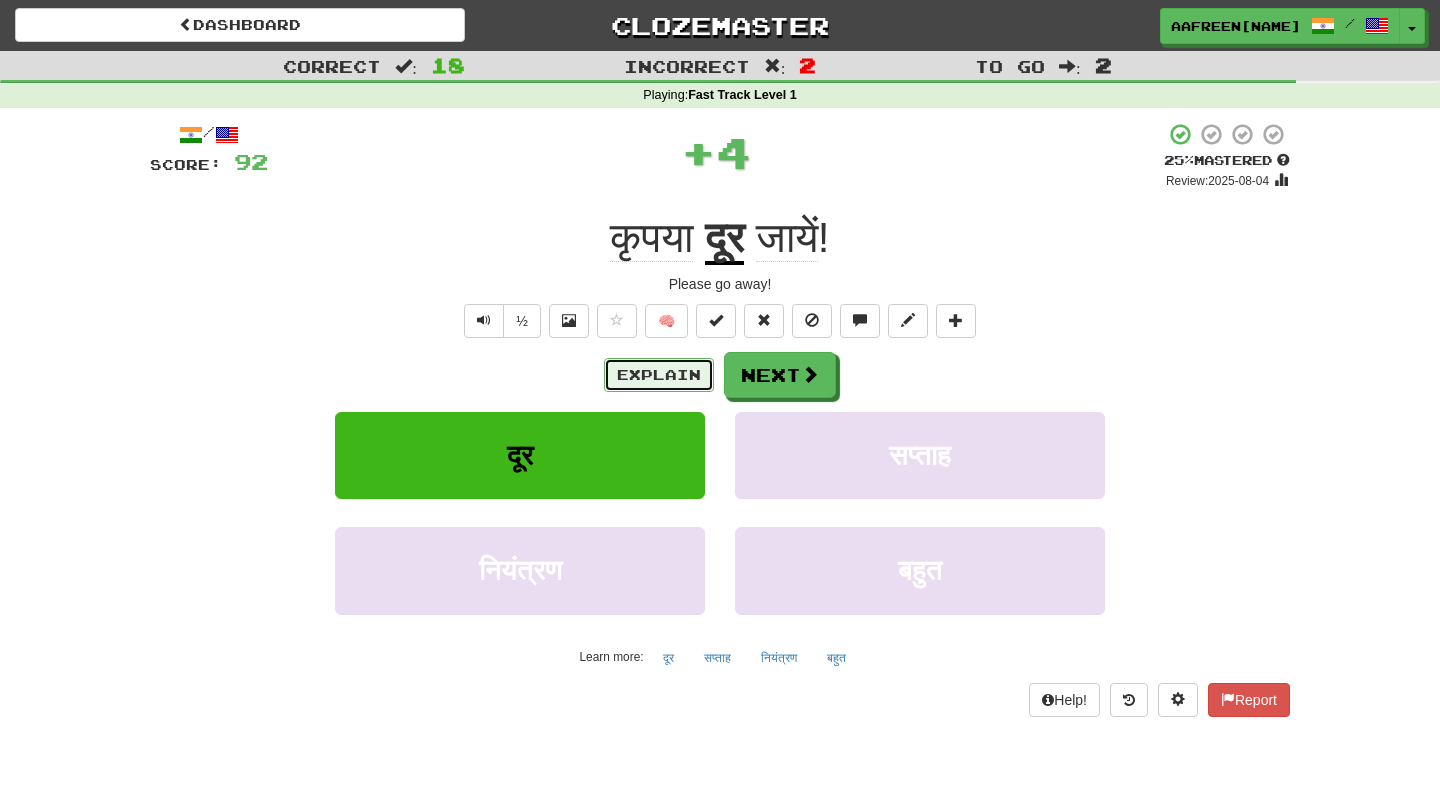 click on "Explain" at bounding box center [659, 375] 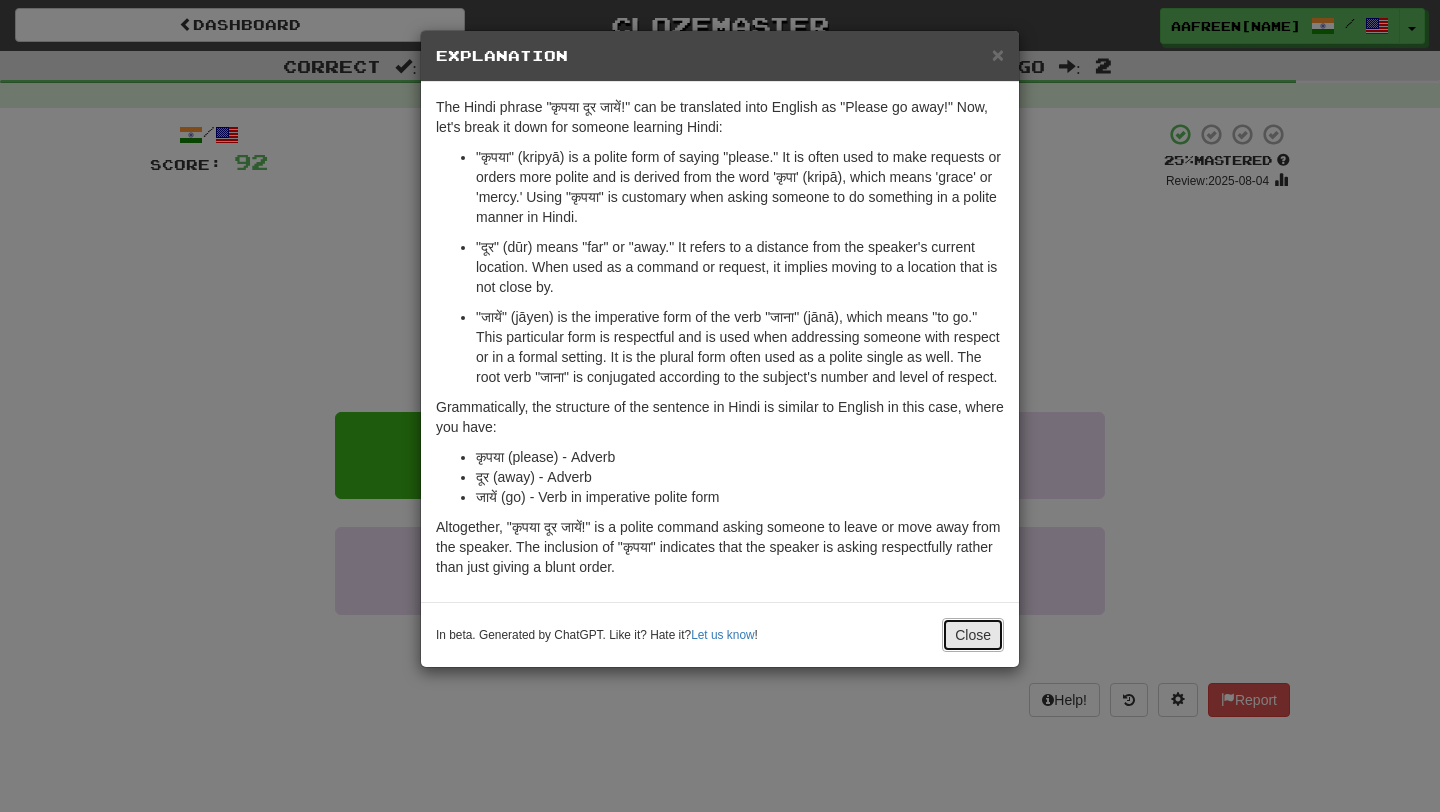 click on "Close" at bounding box center (973, 635) 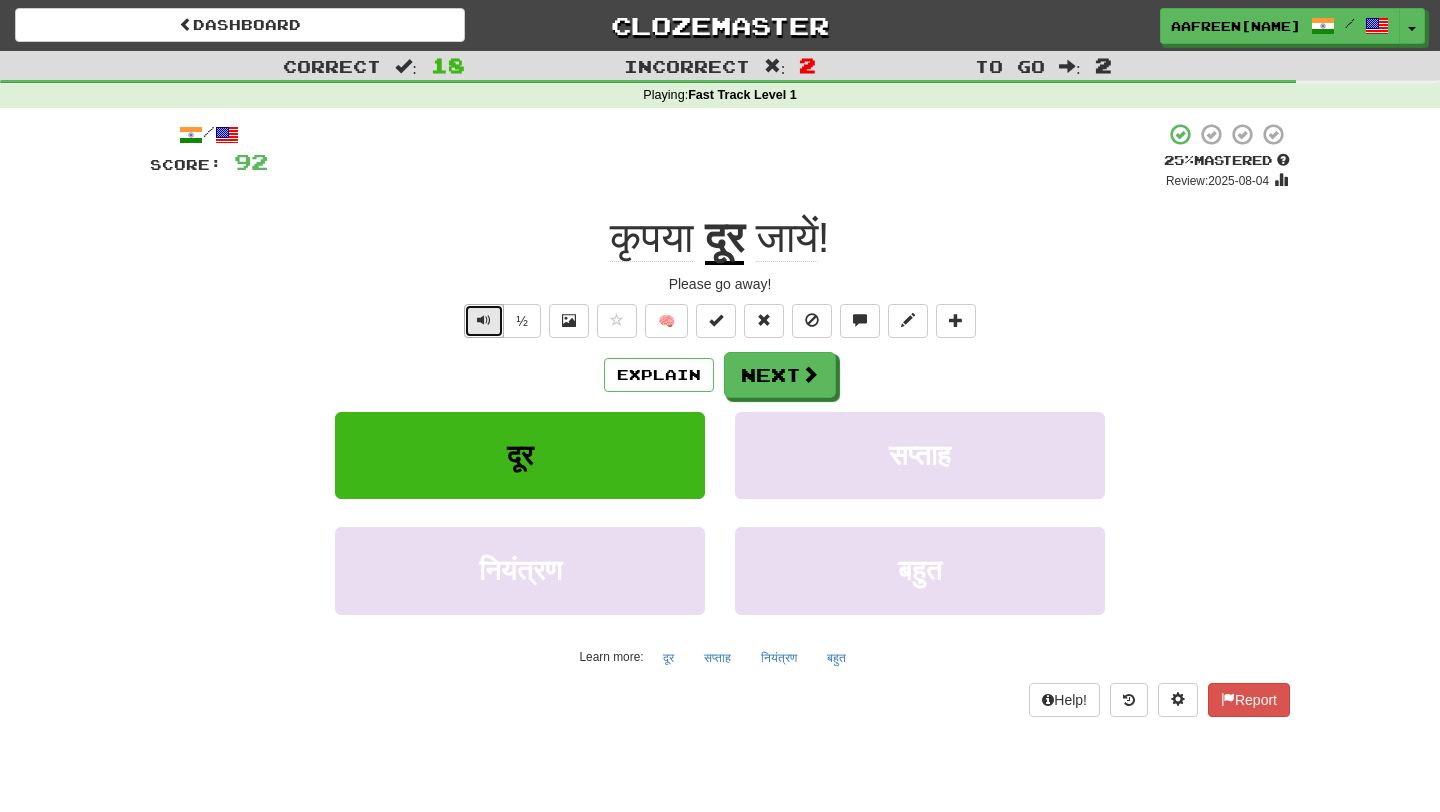 click at bounding box center (484, 321) 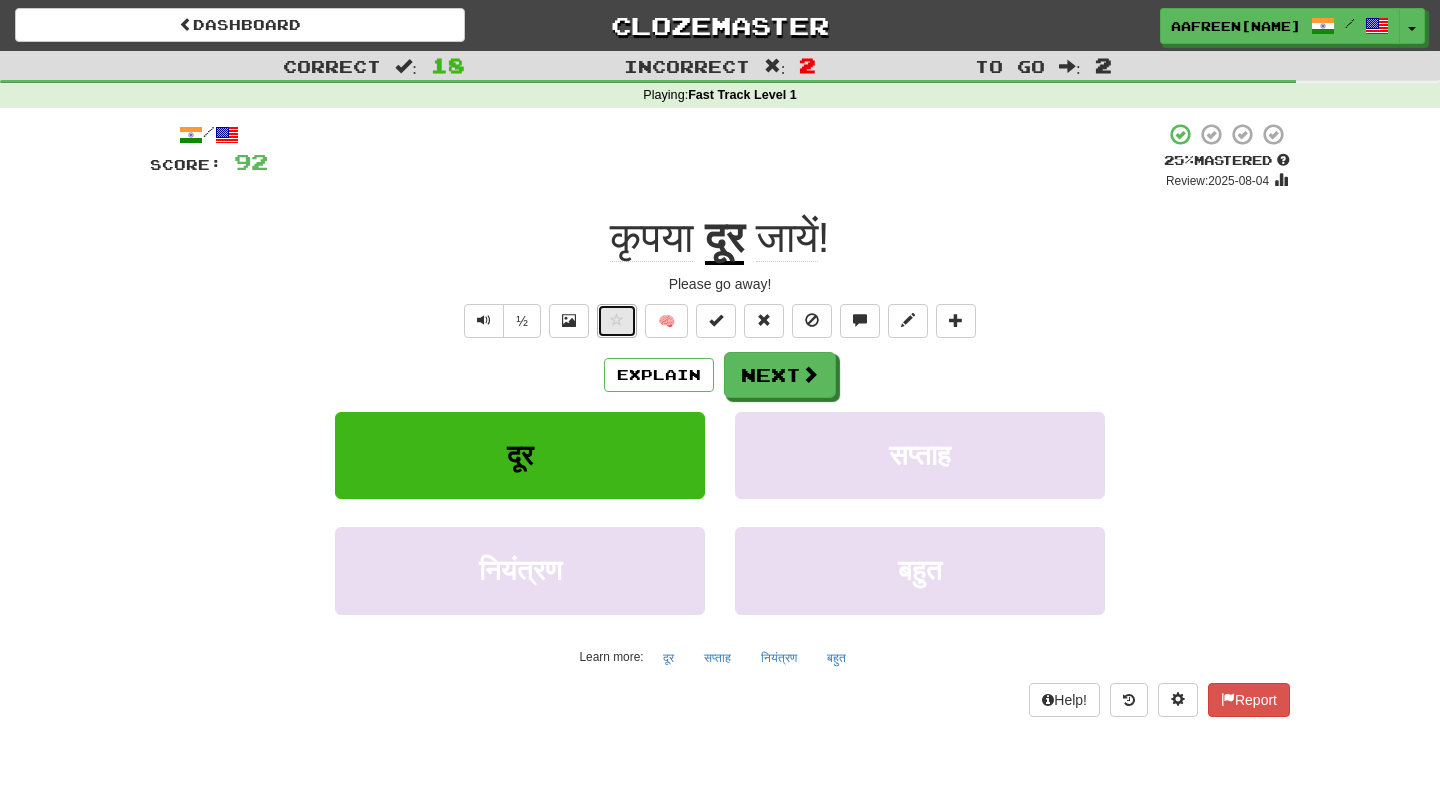 click at bounding box center (617, 320) 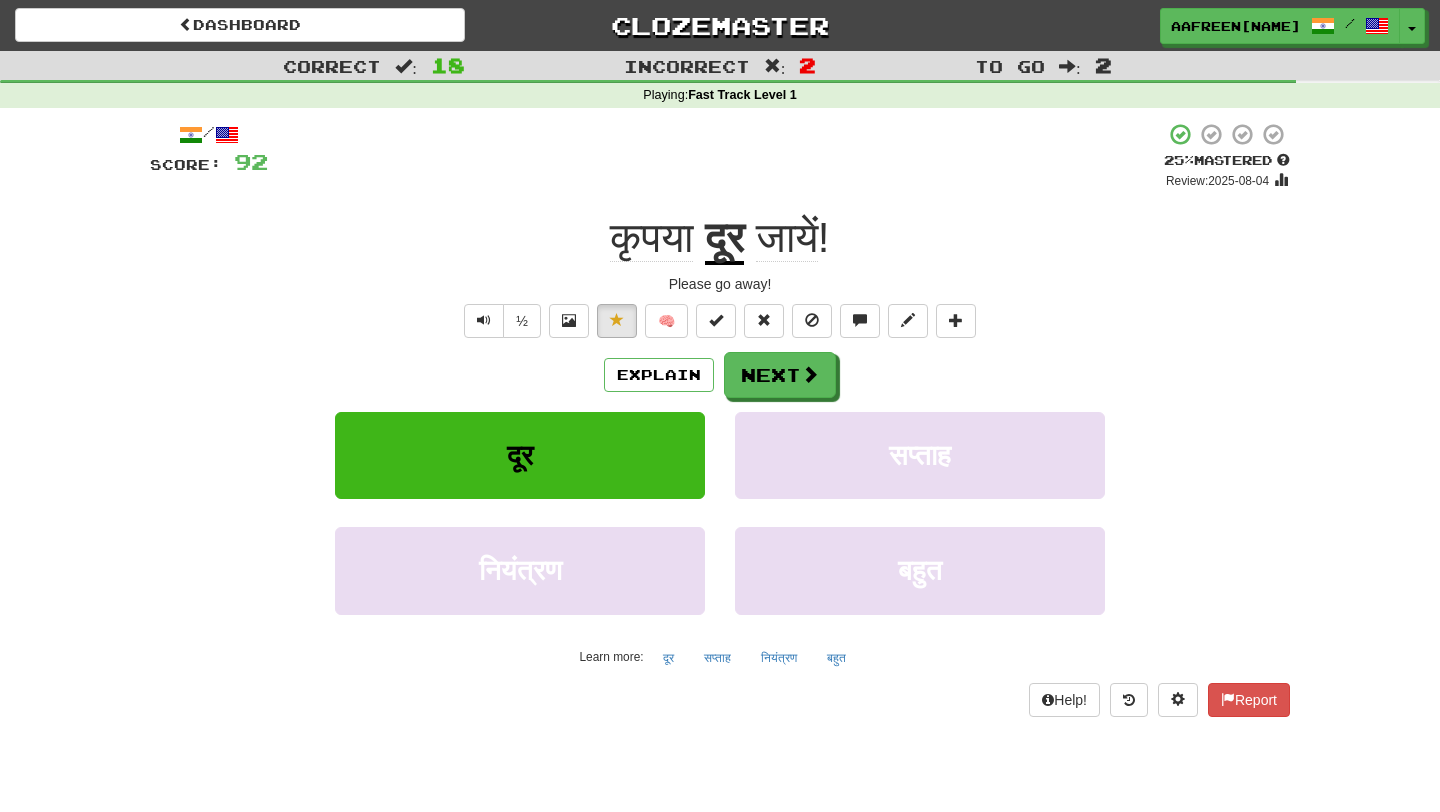 click on "Explain Next" at bounding box center [720, 375] 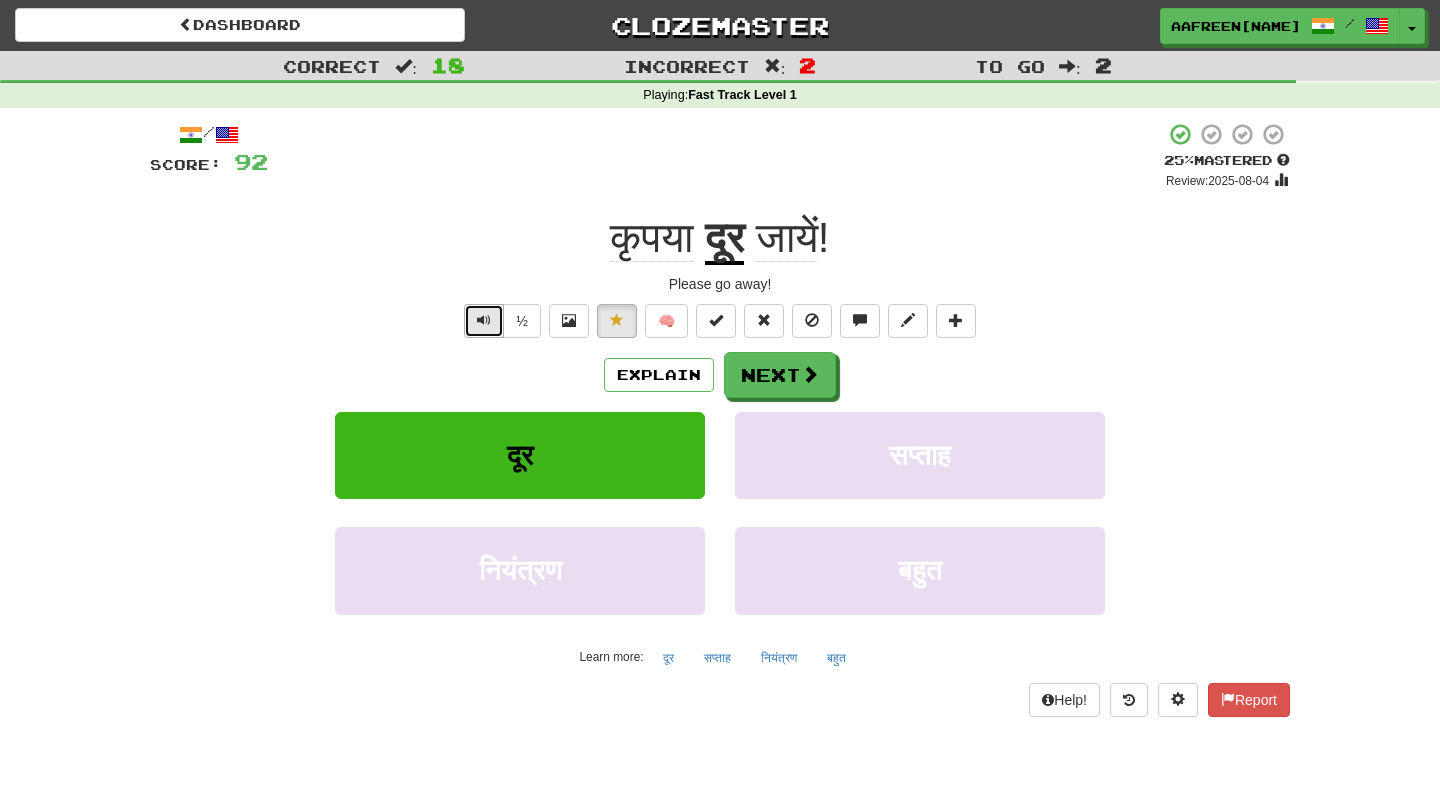 click at bounding box center [484, 320] 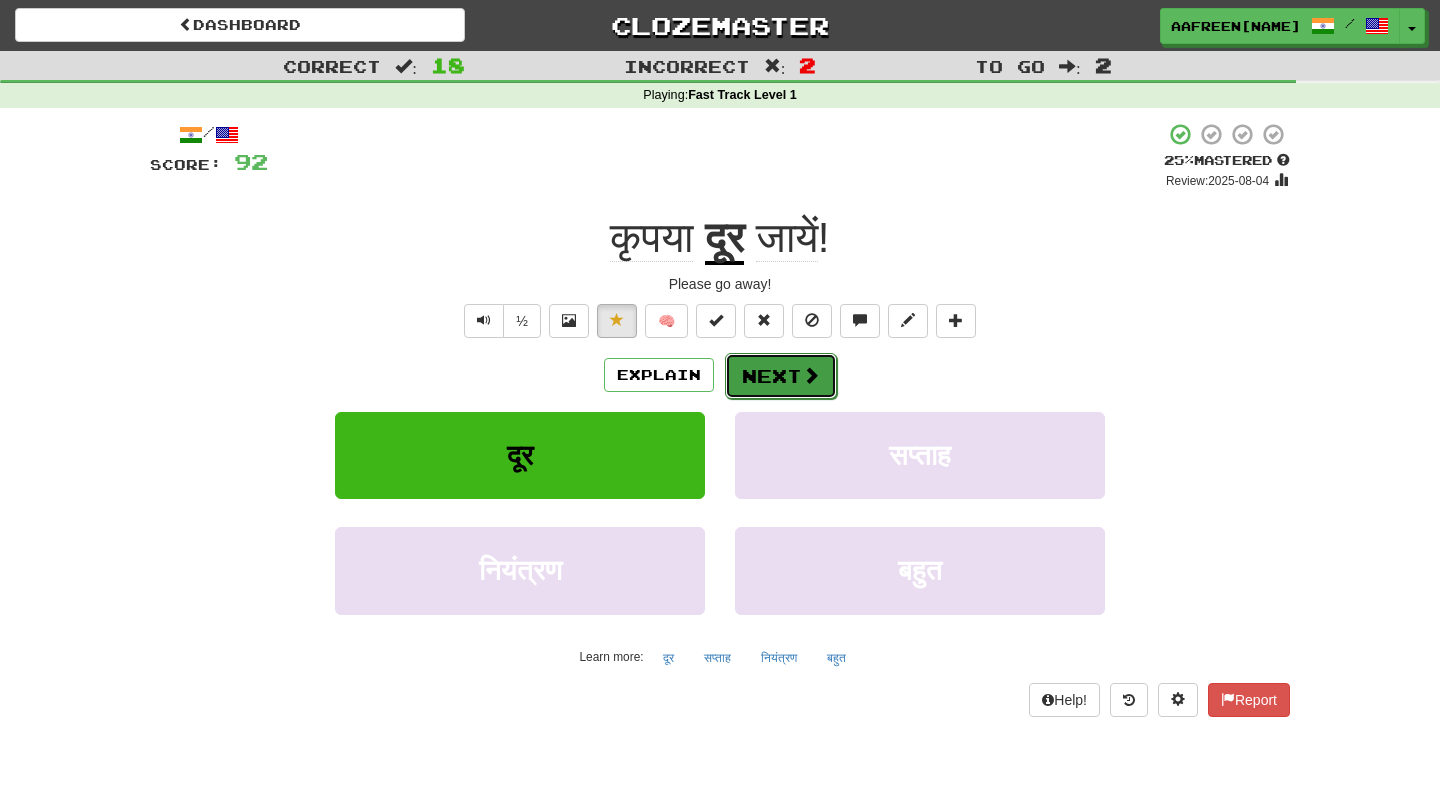 click at bounding box center [811, 375] 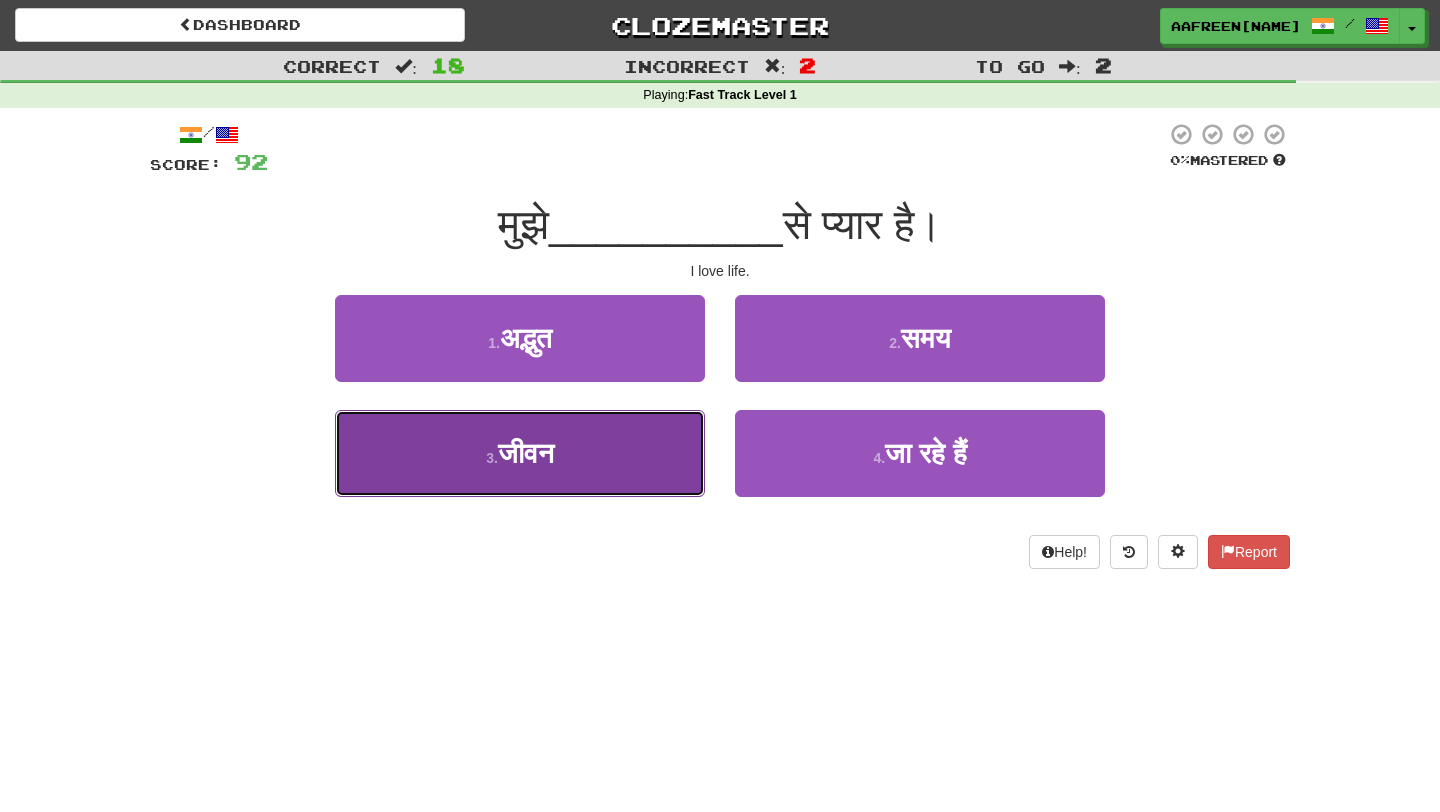click on "3 .  जीवन" at bounding box center (520, 453) 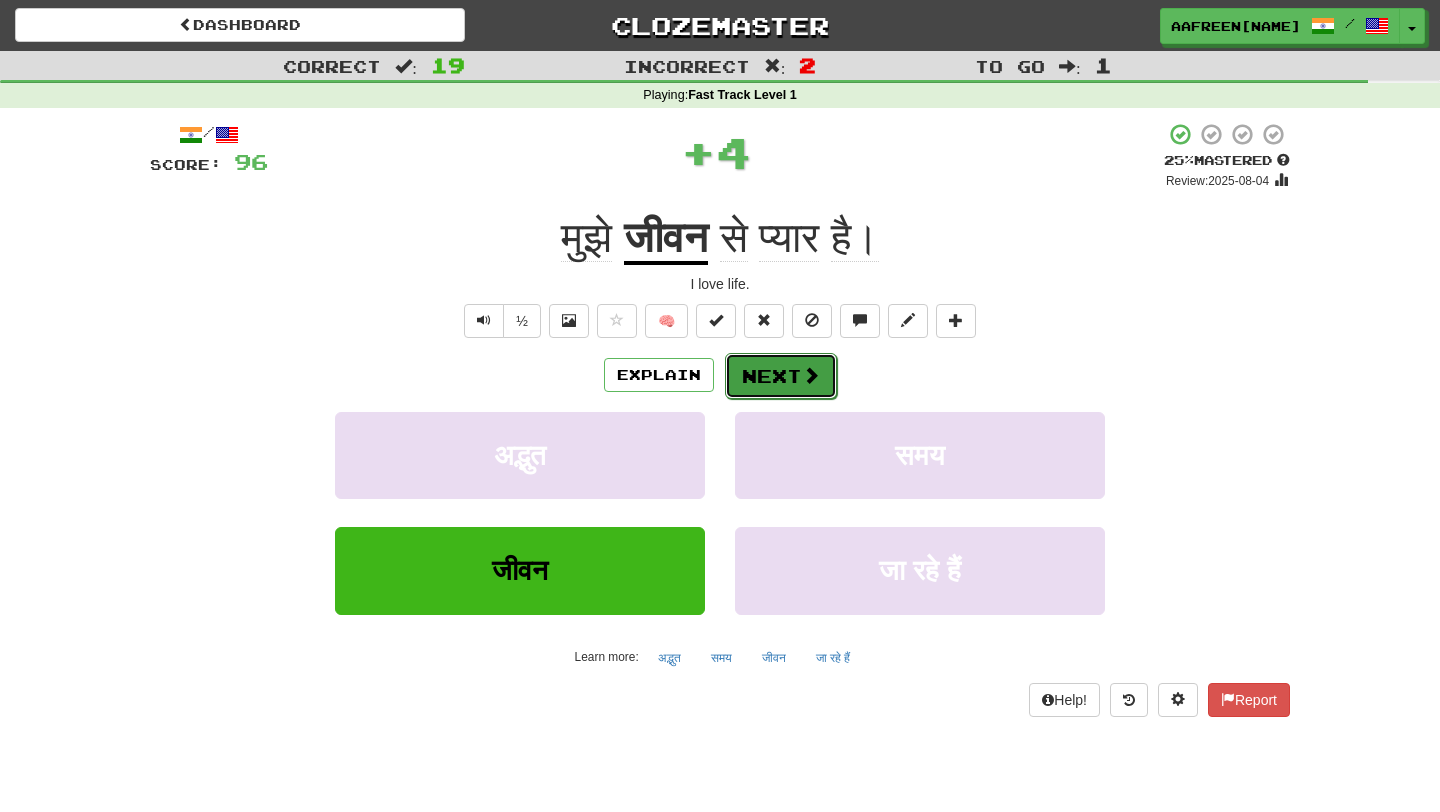 click on "Next" at bounding box center (781, 376) 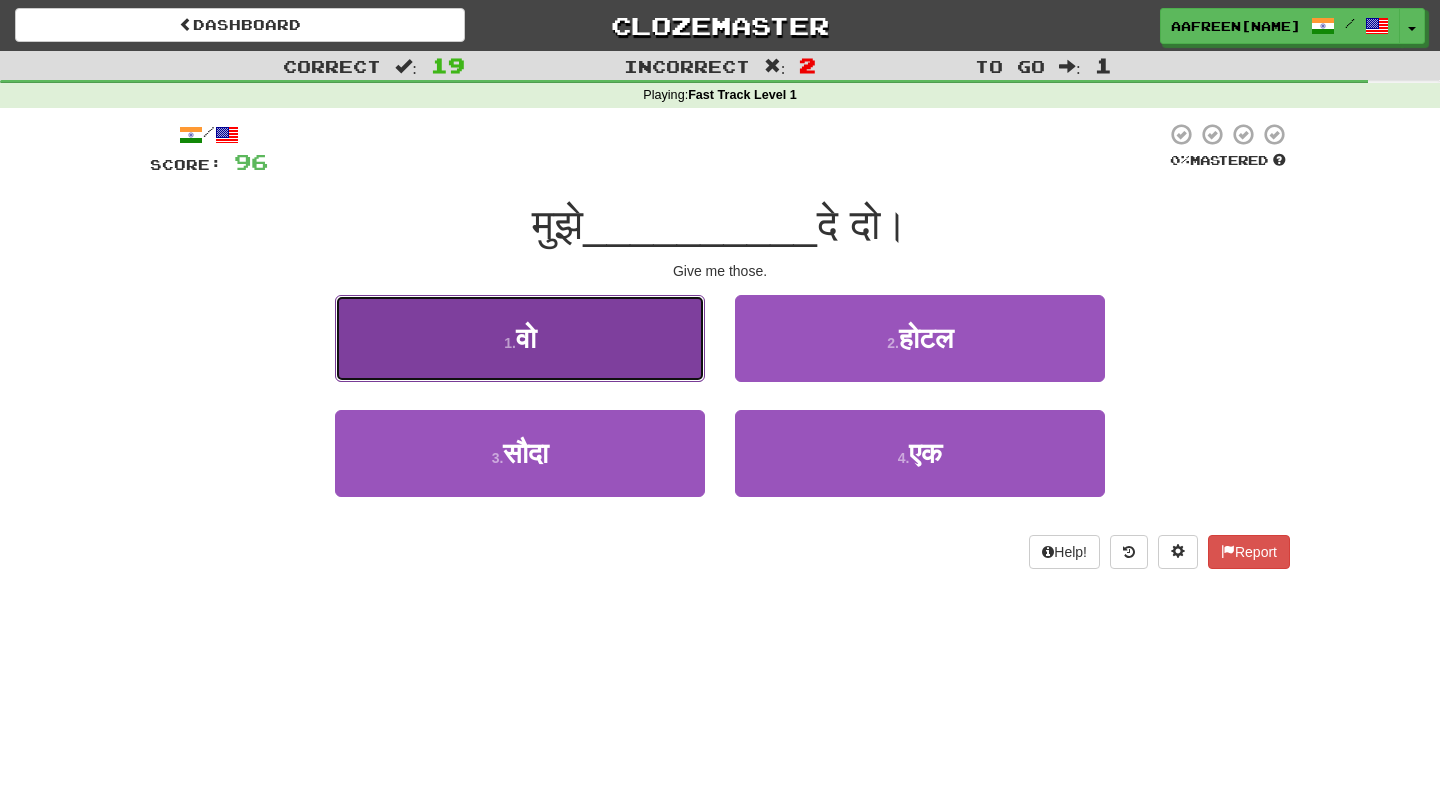 click on "1 .  वो" at bounding box center (520, 338) 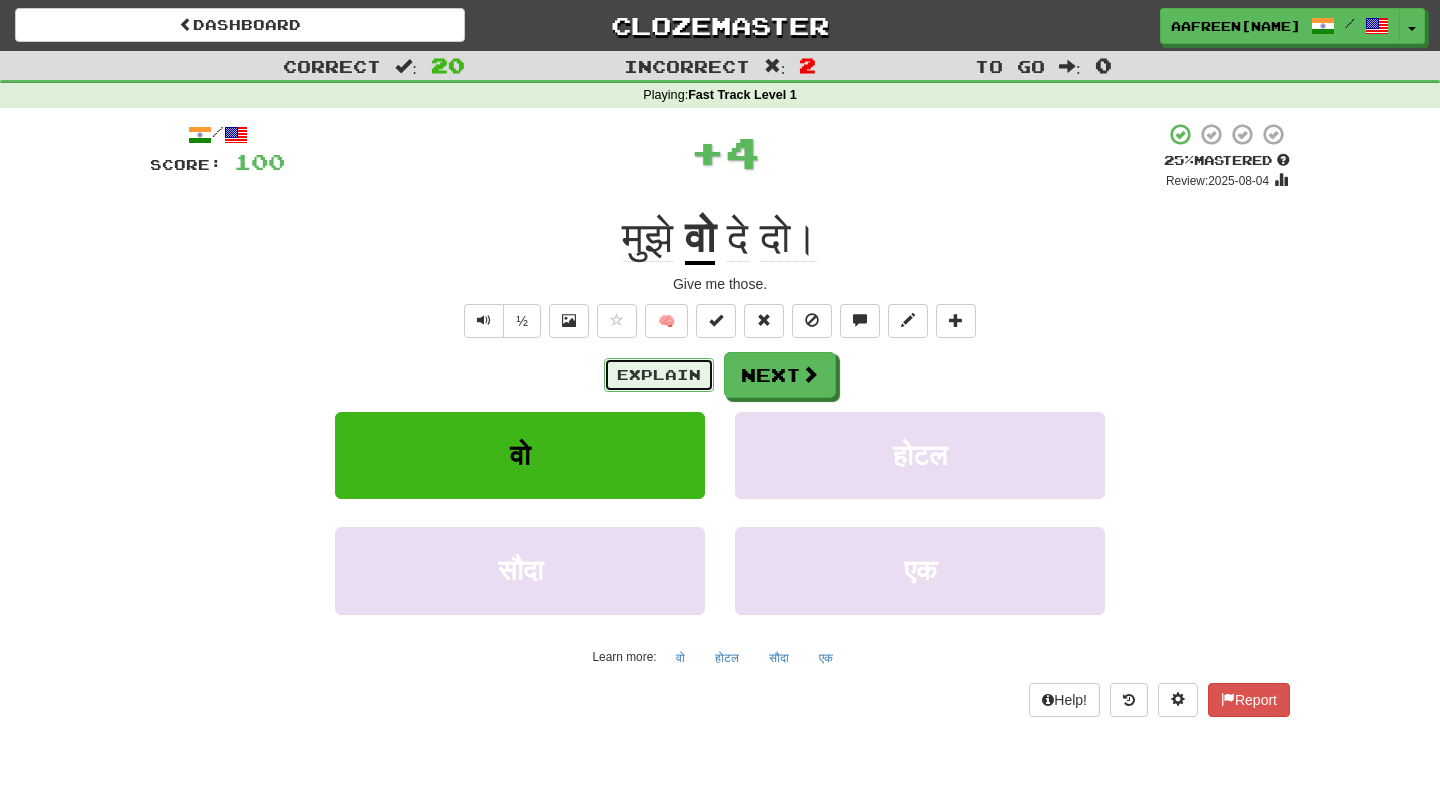 click on "Explain" at bounding box center (659, 375) 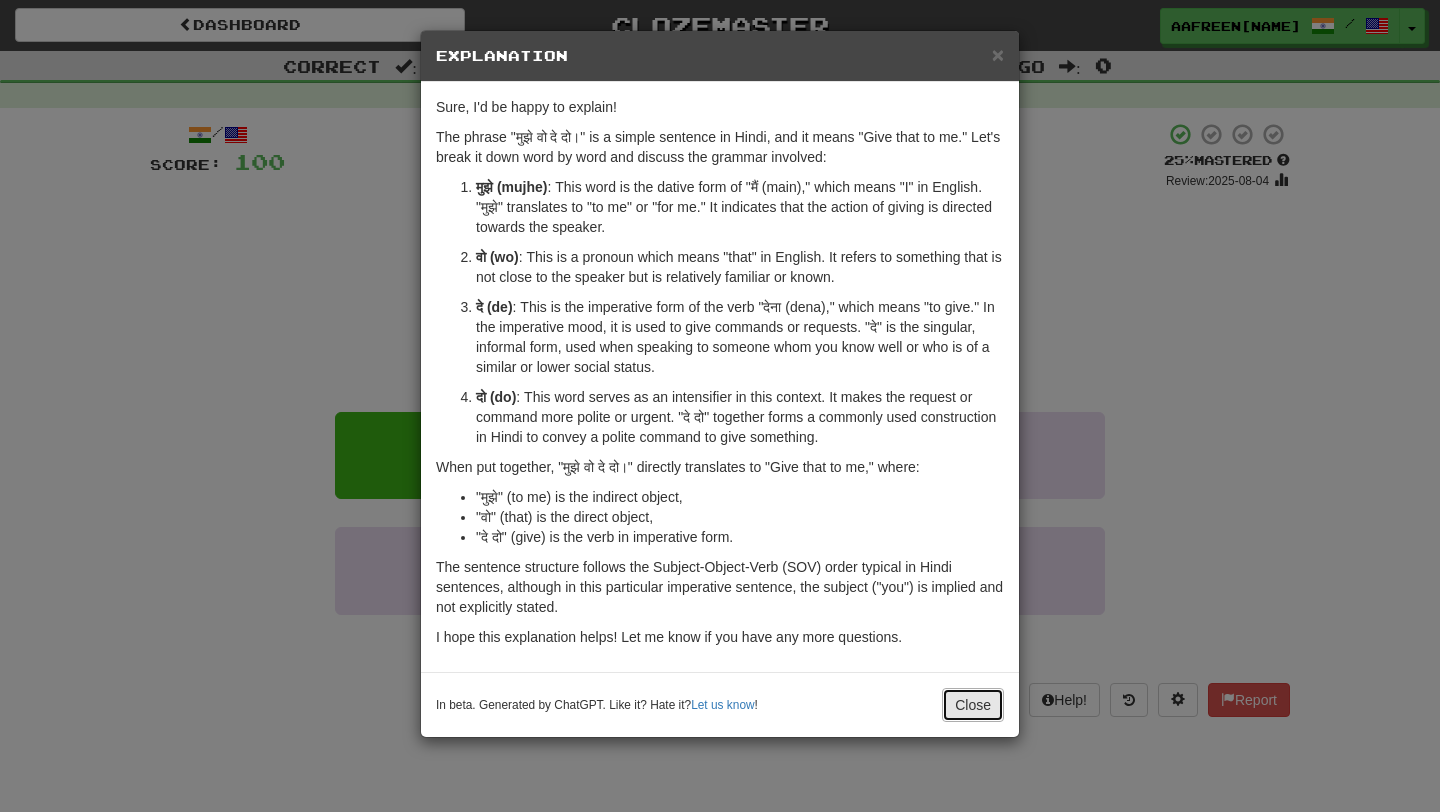 click on "Close" at bounding box center [973, 705] 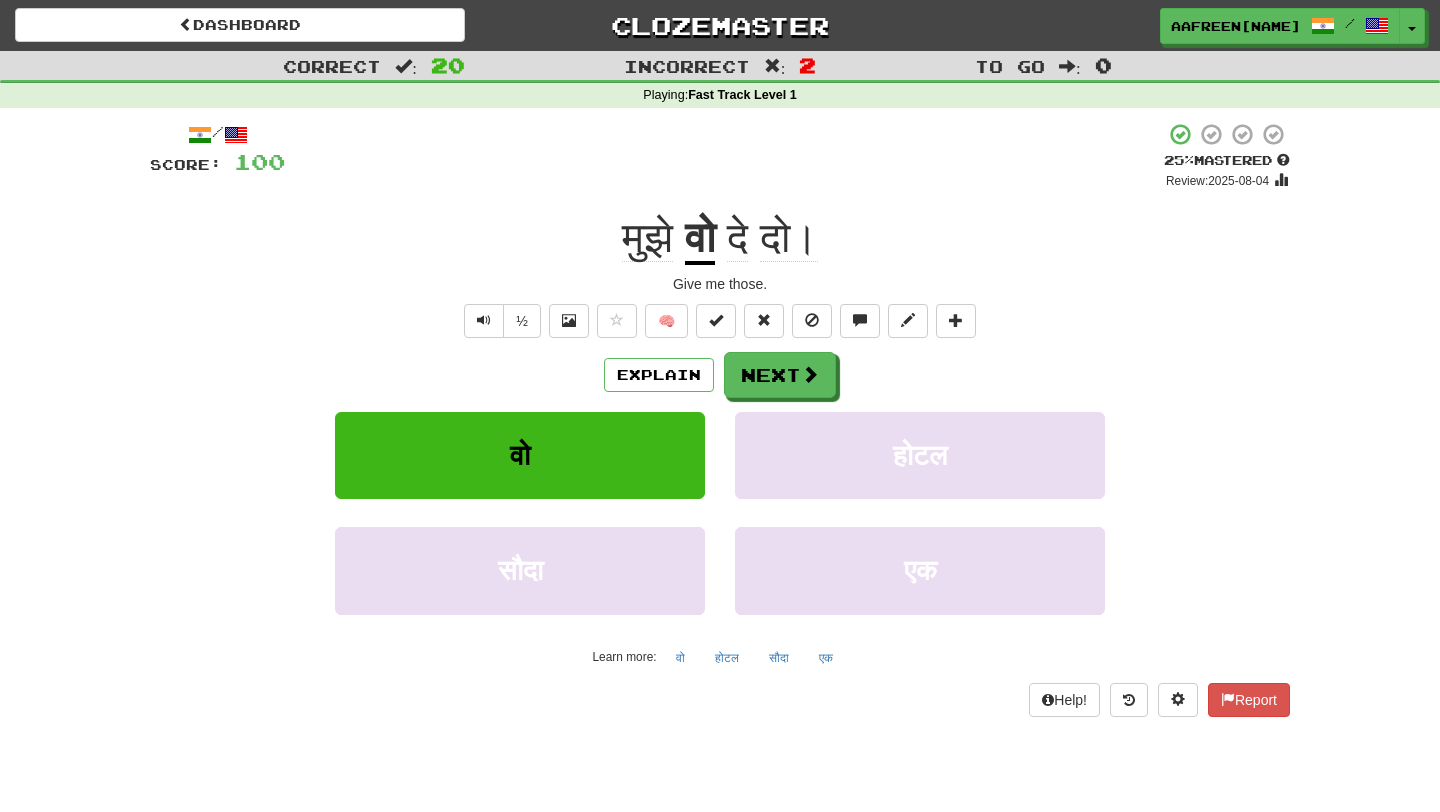 click on "Explain Next" at bounding box center [720, 375] 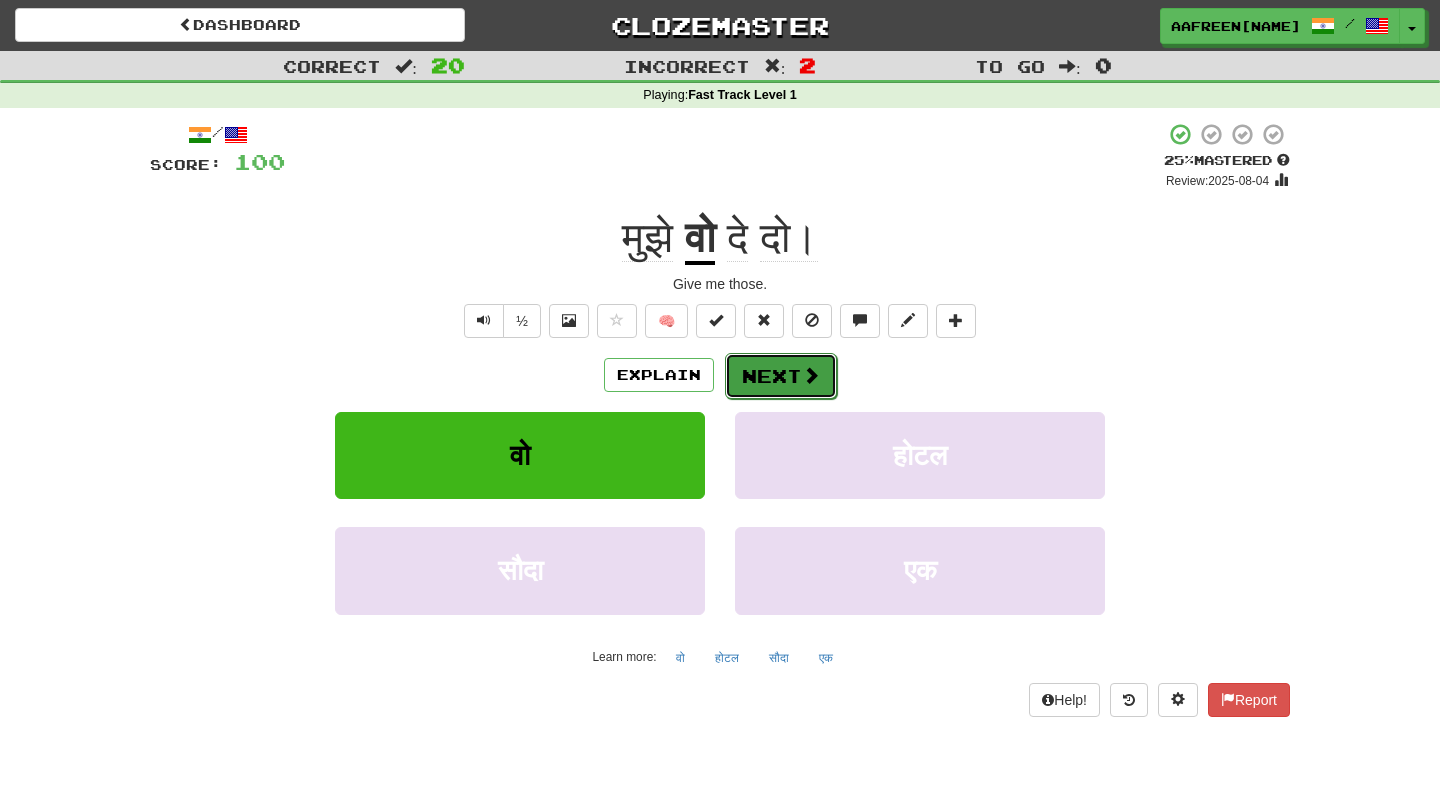 click at bounding box center (811, 375) 